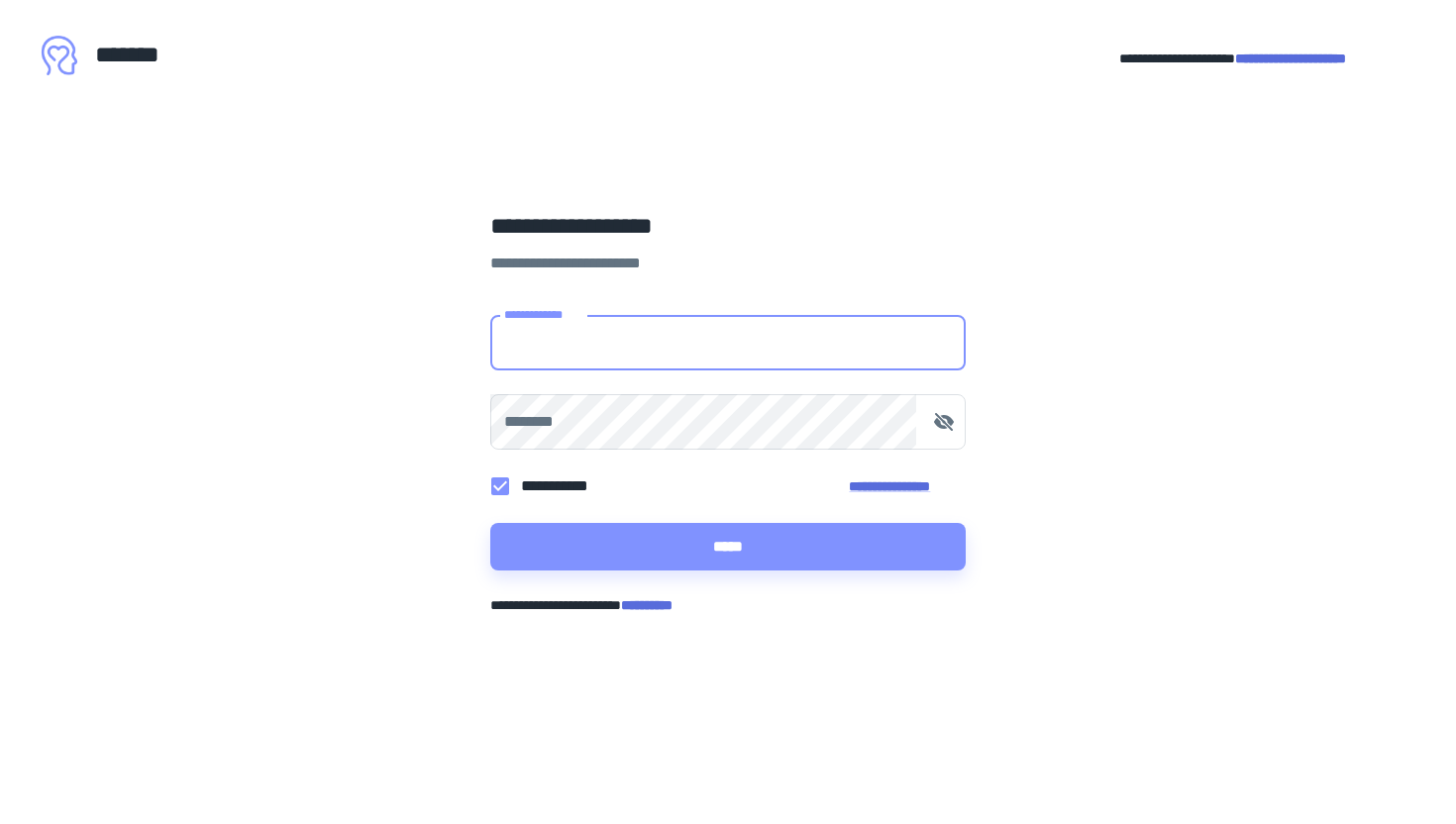 scroll, scrollTop: 0, scrollLeft: 0, axis: both 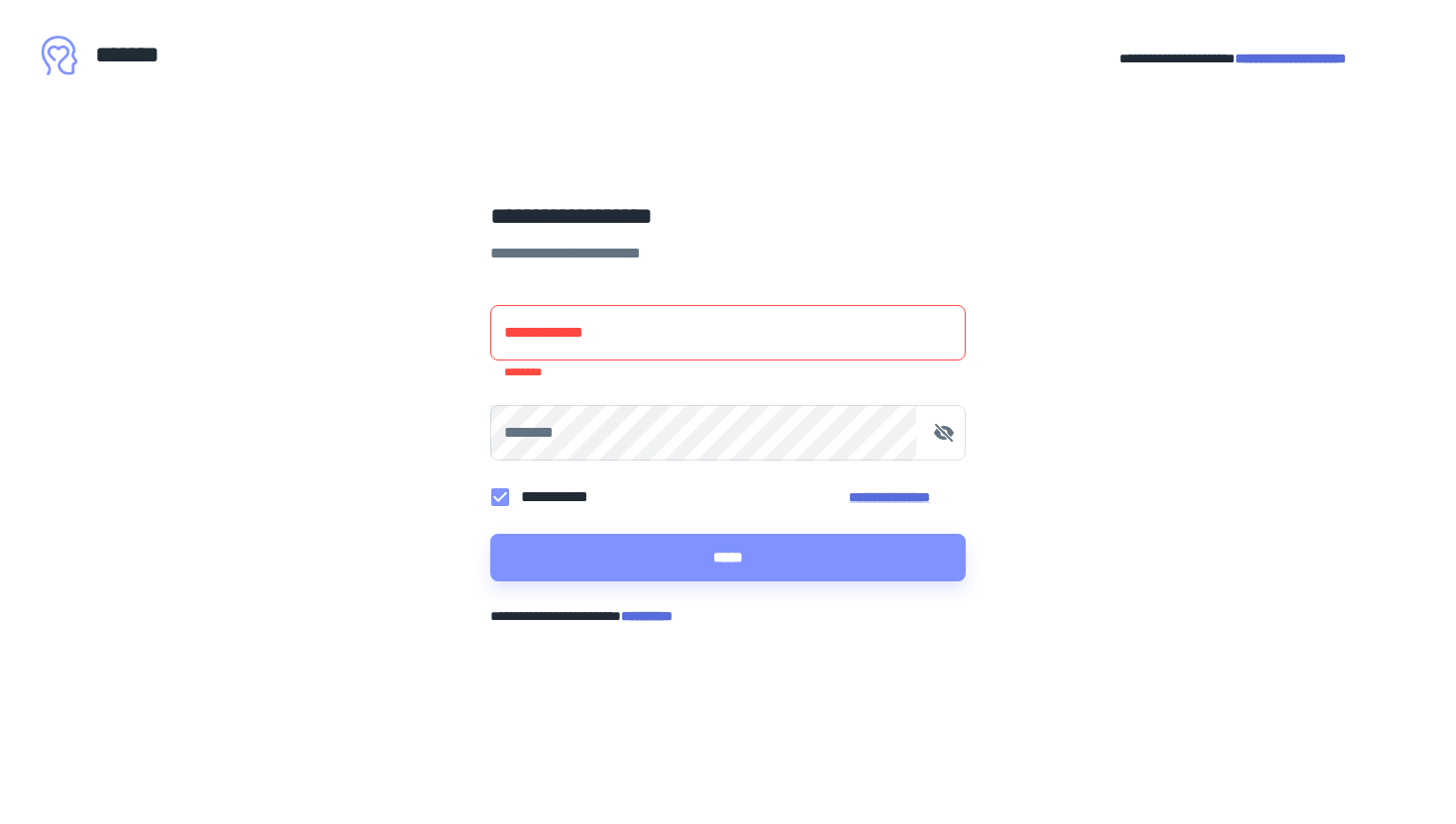 type on "**********" 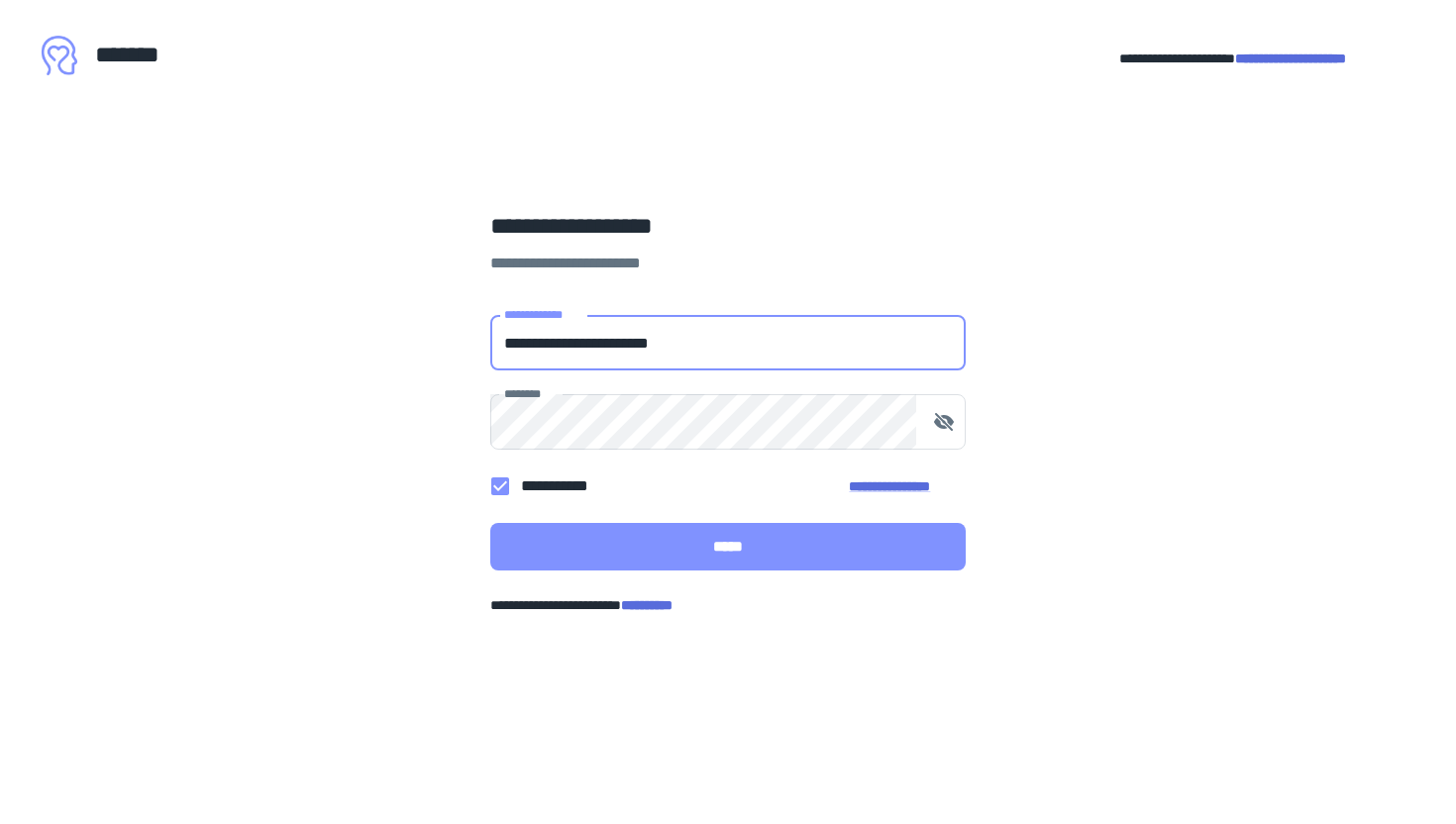 click on "*****" at bounding box center (728, 547) 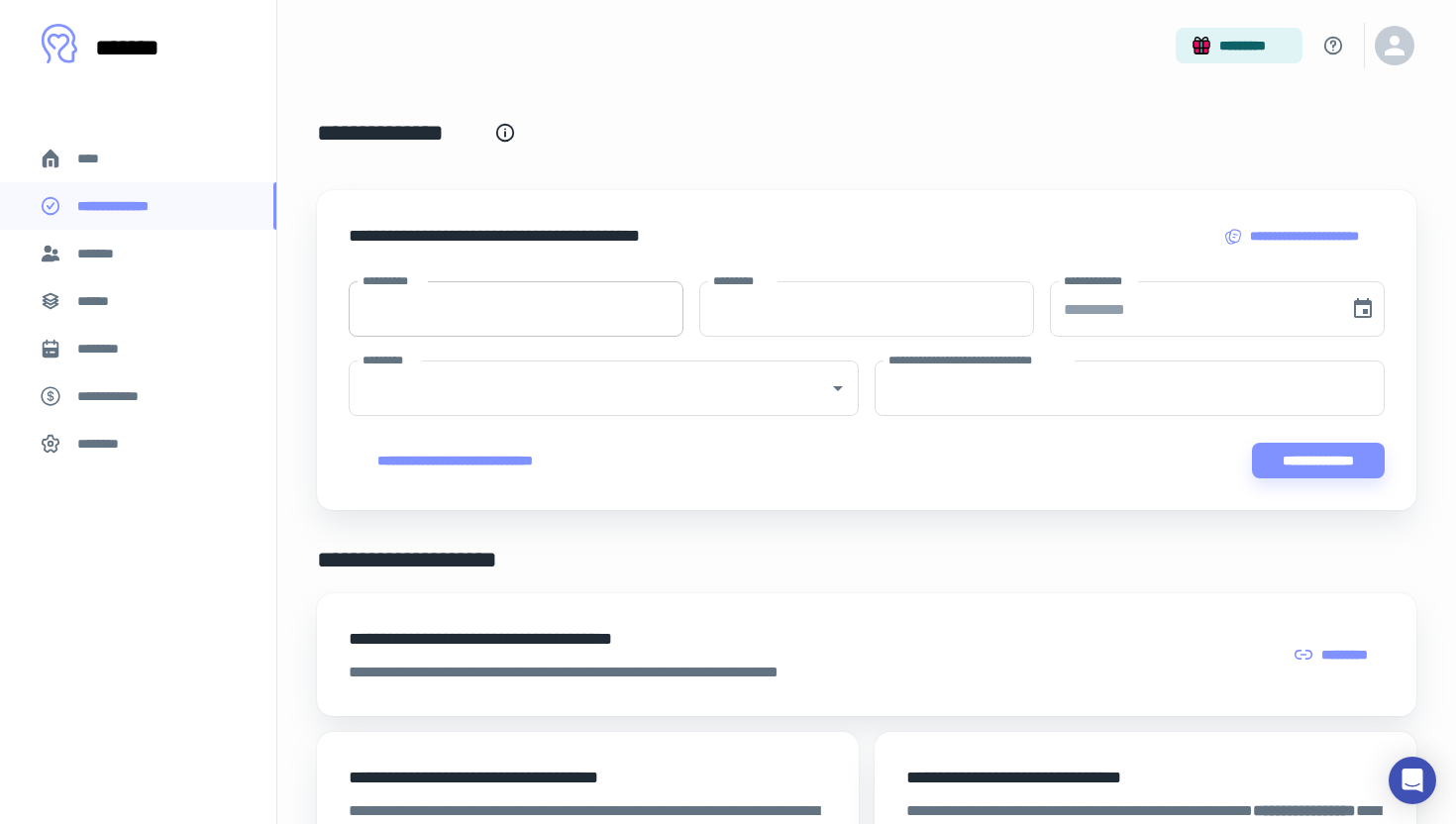 click on "**********" at bounding box center [516, 309] 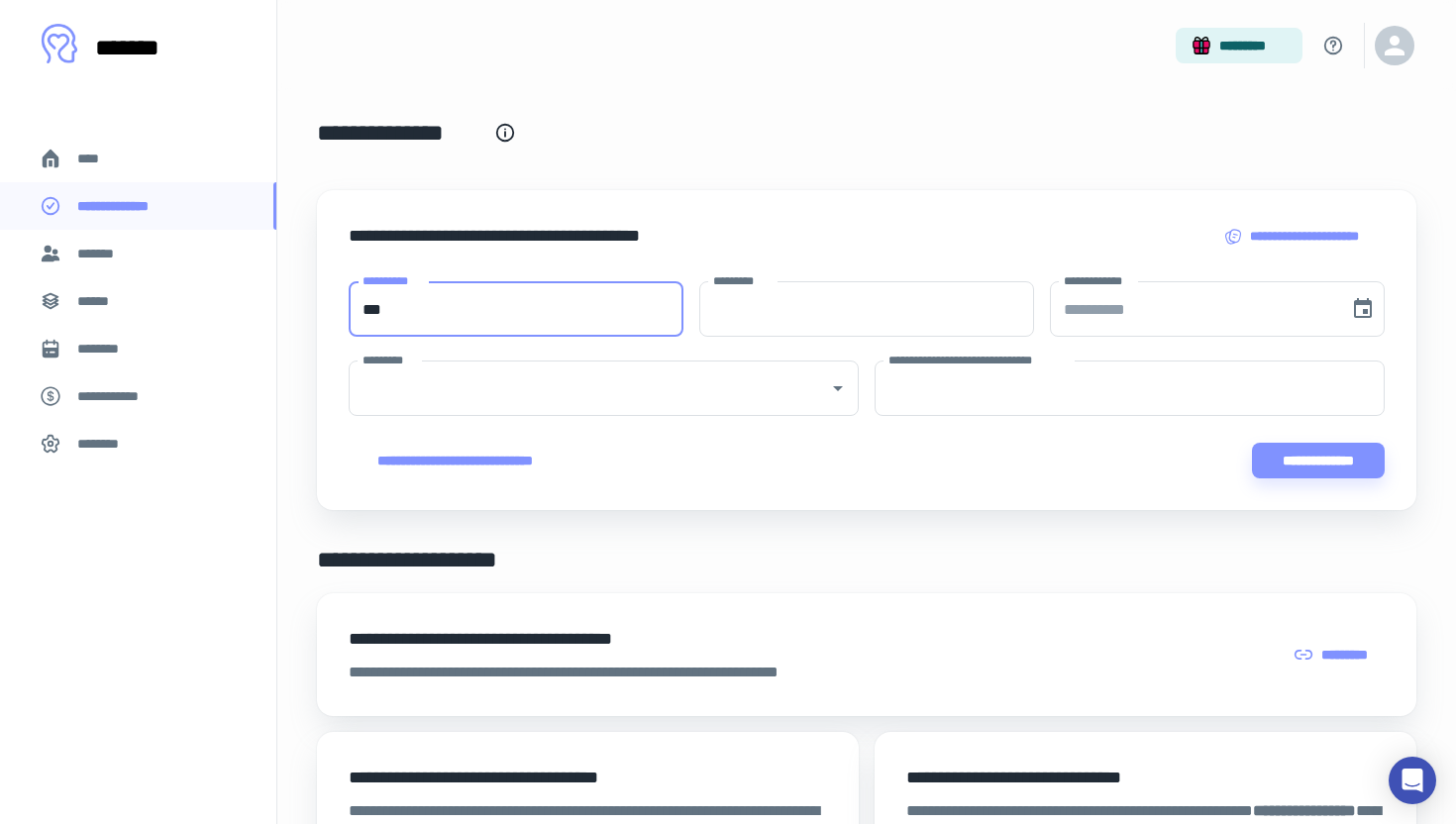 type on "****" 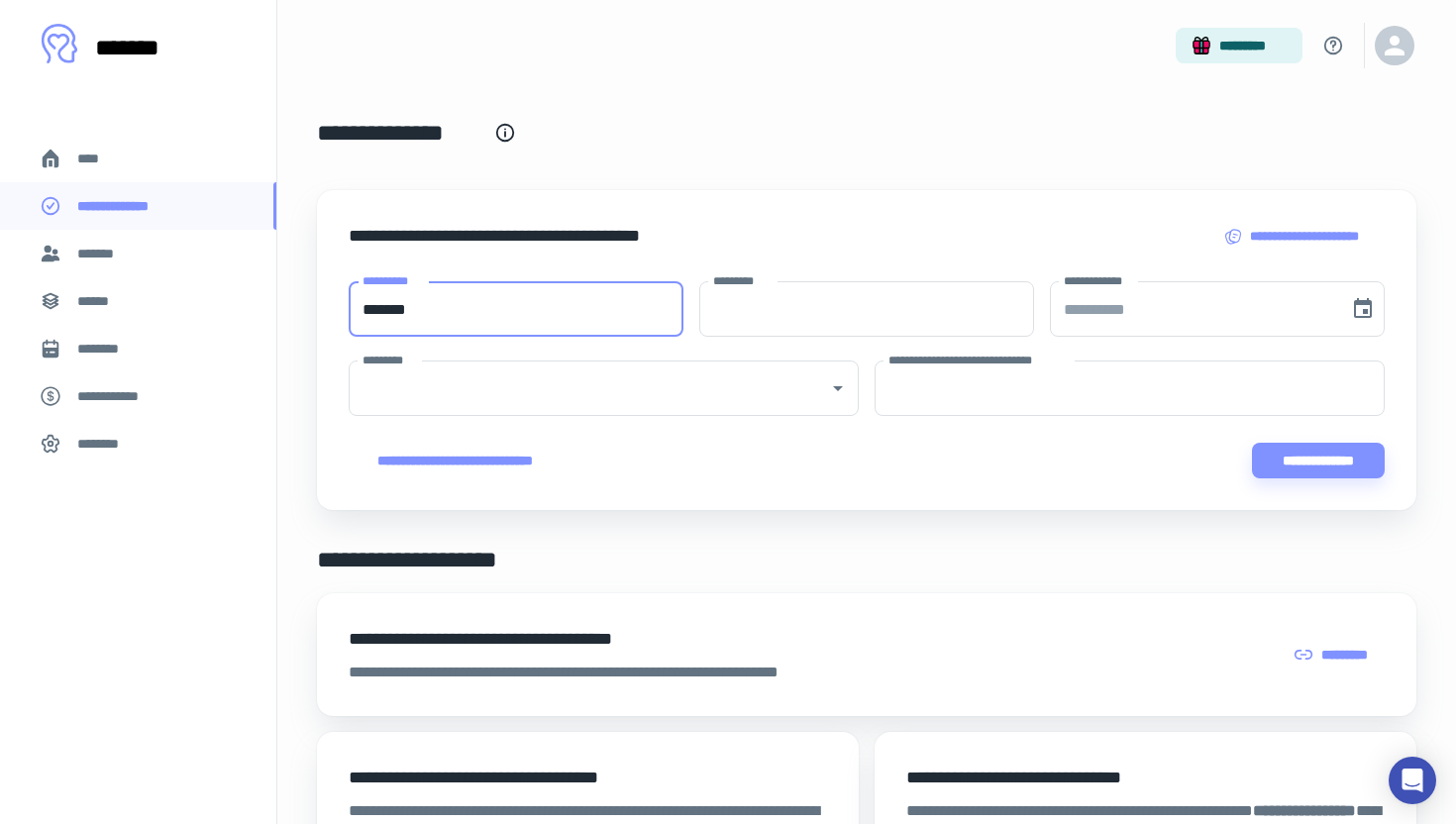 type on "*******" 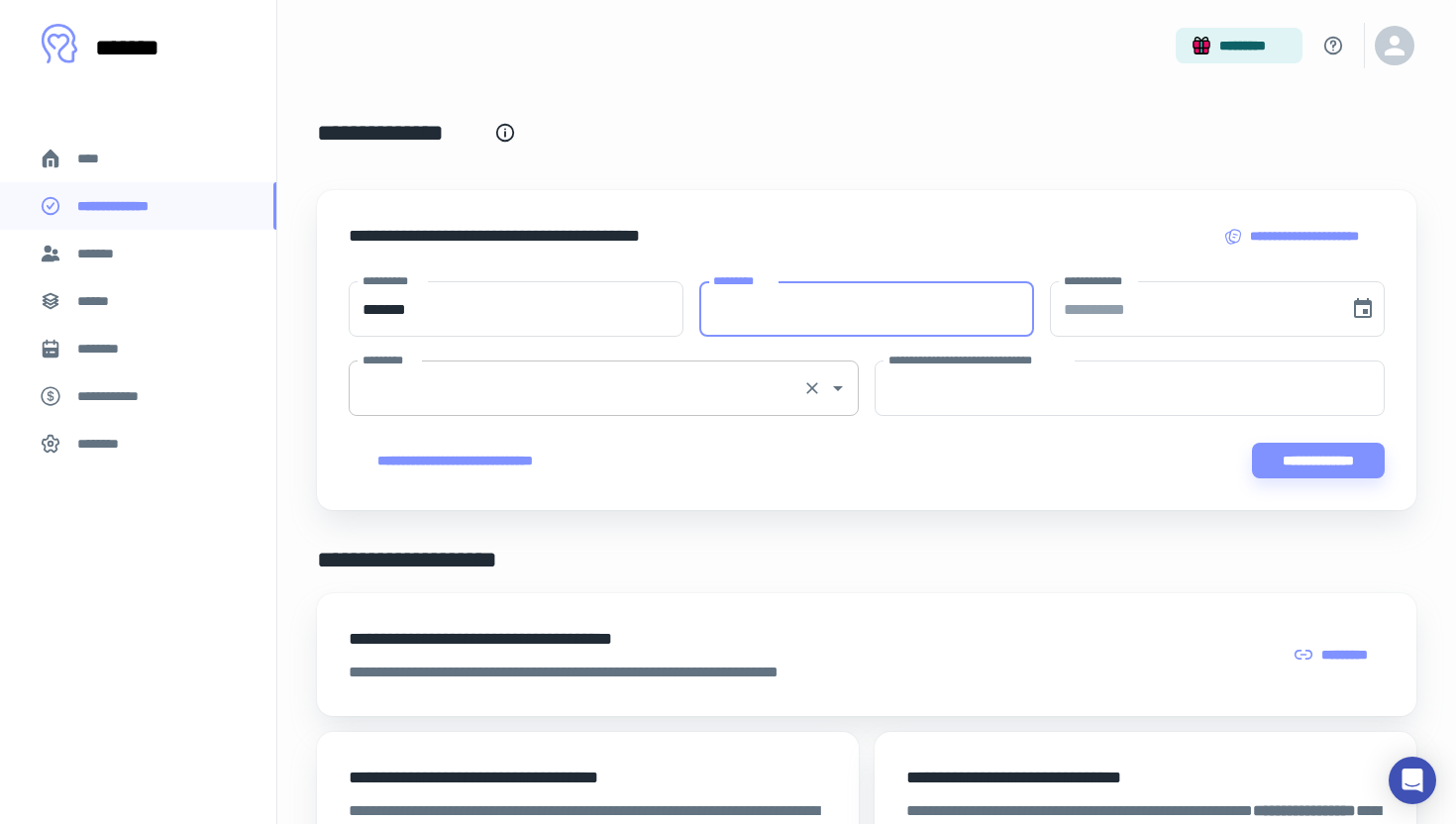 click on "*********" at bounding box center (575, 388) 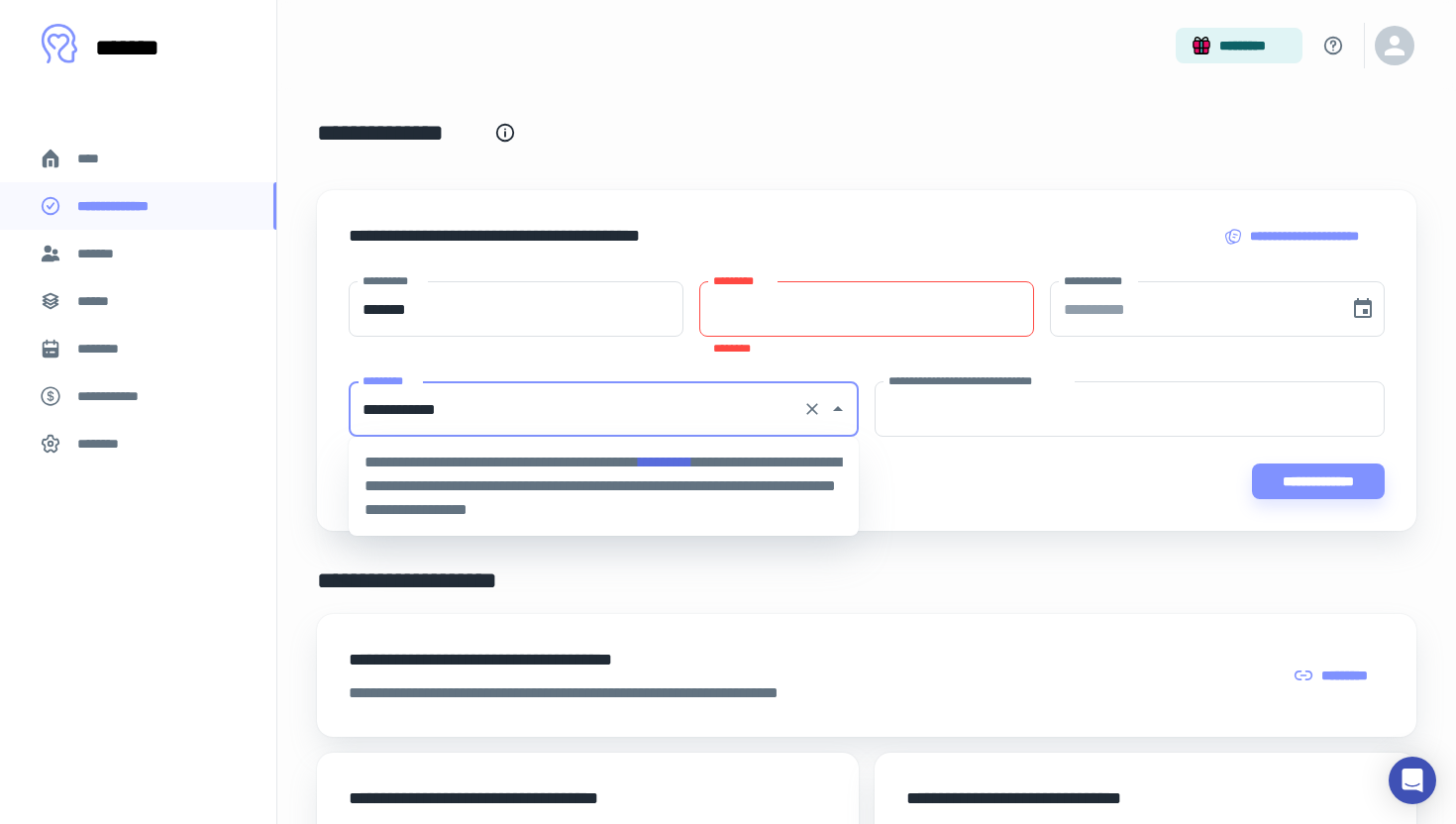 type 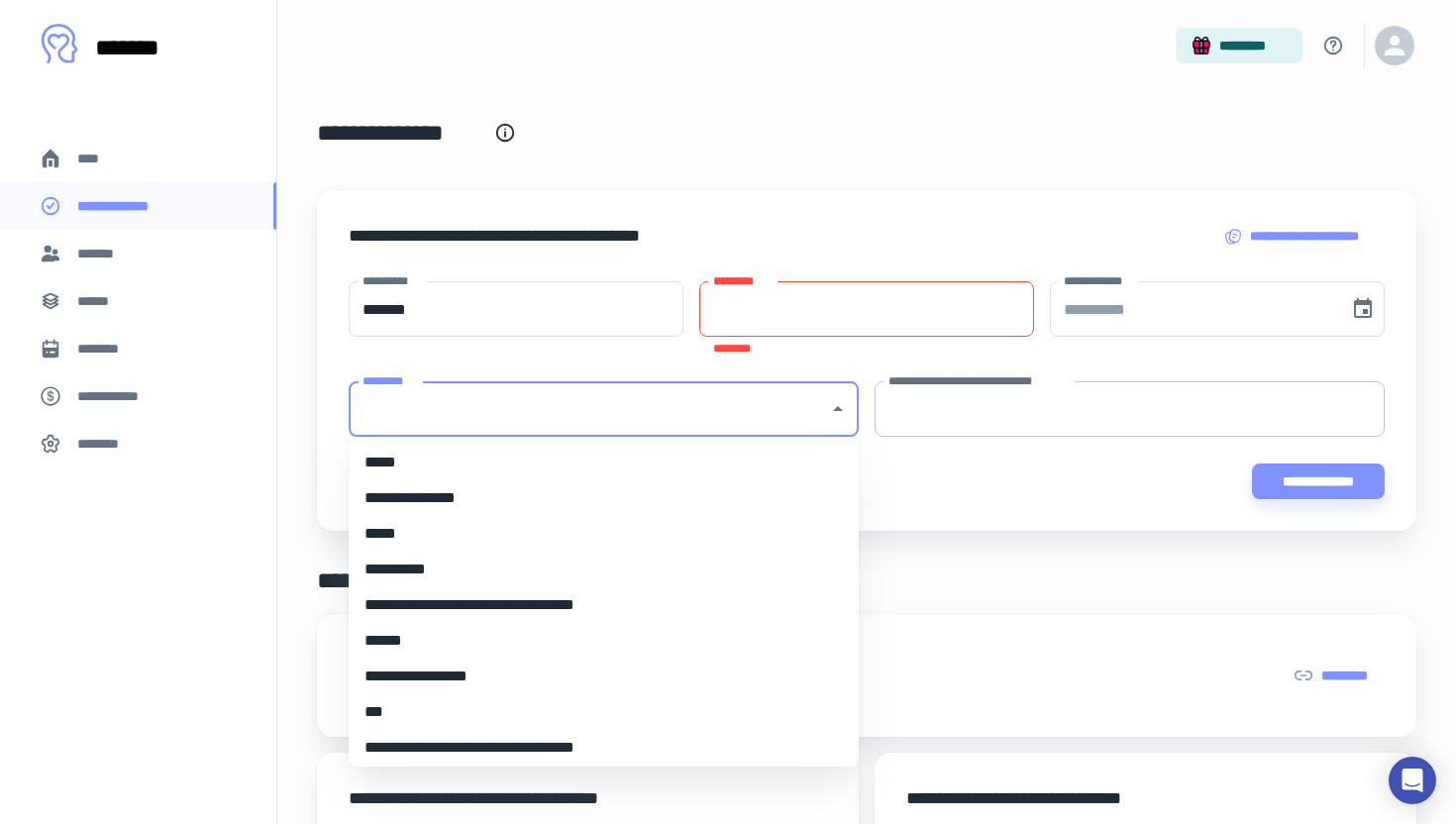 click on "**********" at bounding box center [1129, 409] 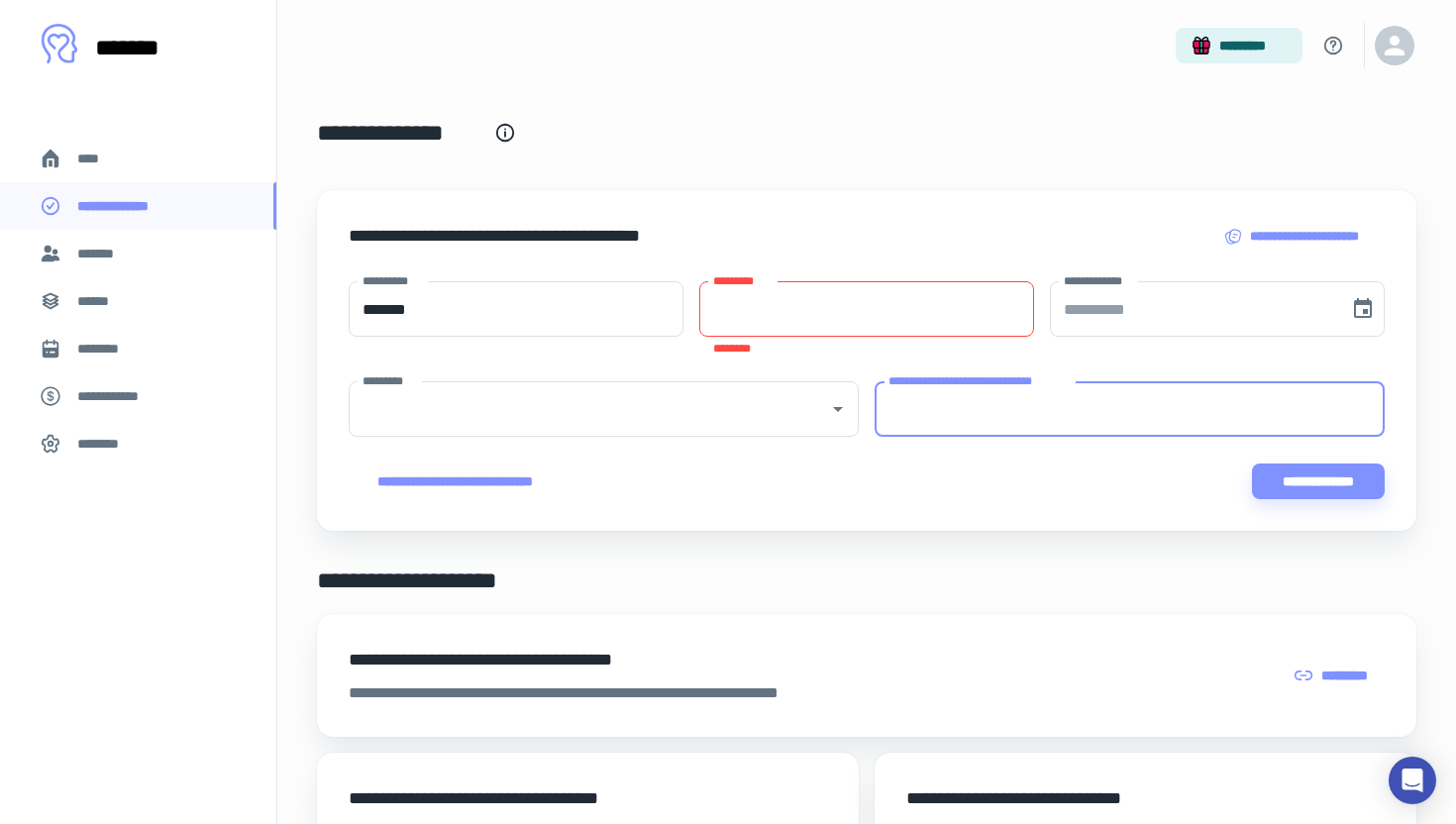 paste on "**********" 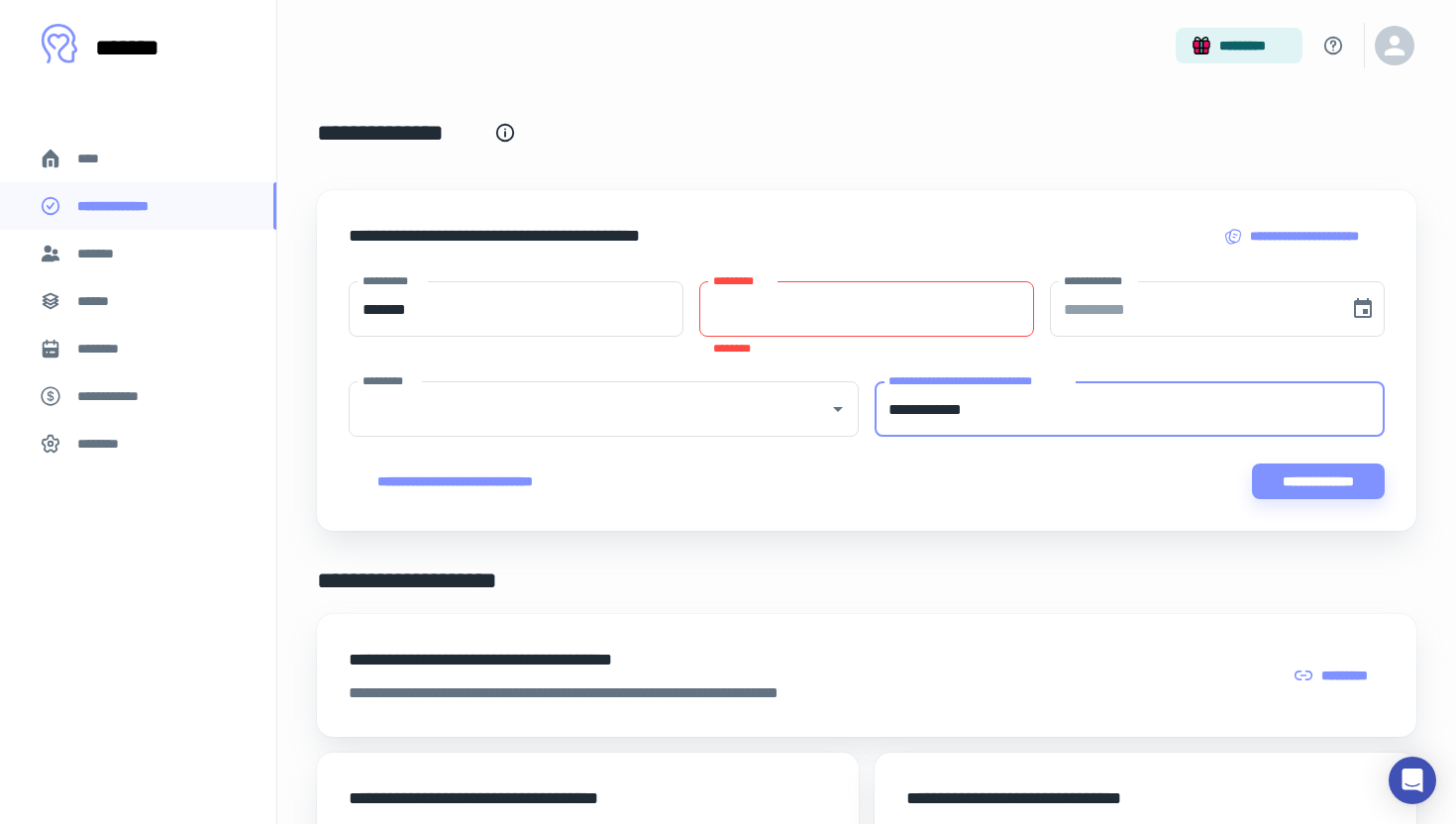type on "**********" 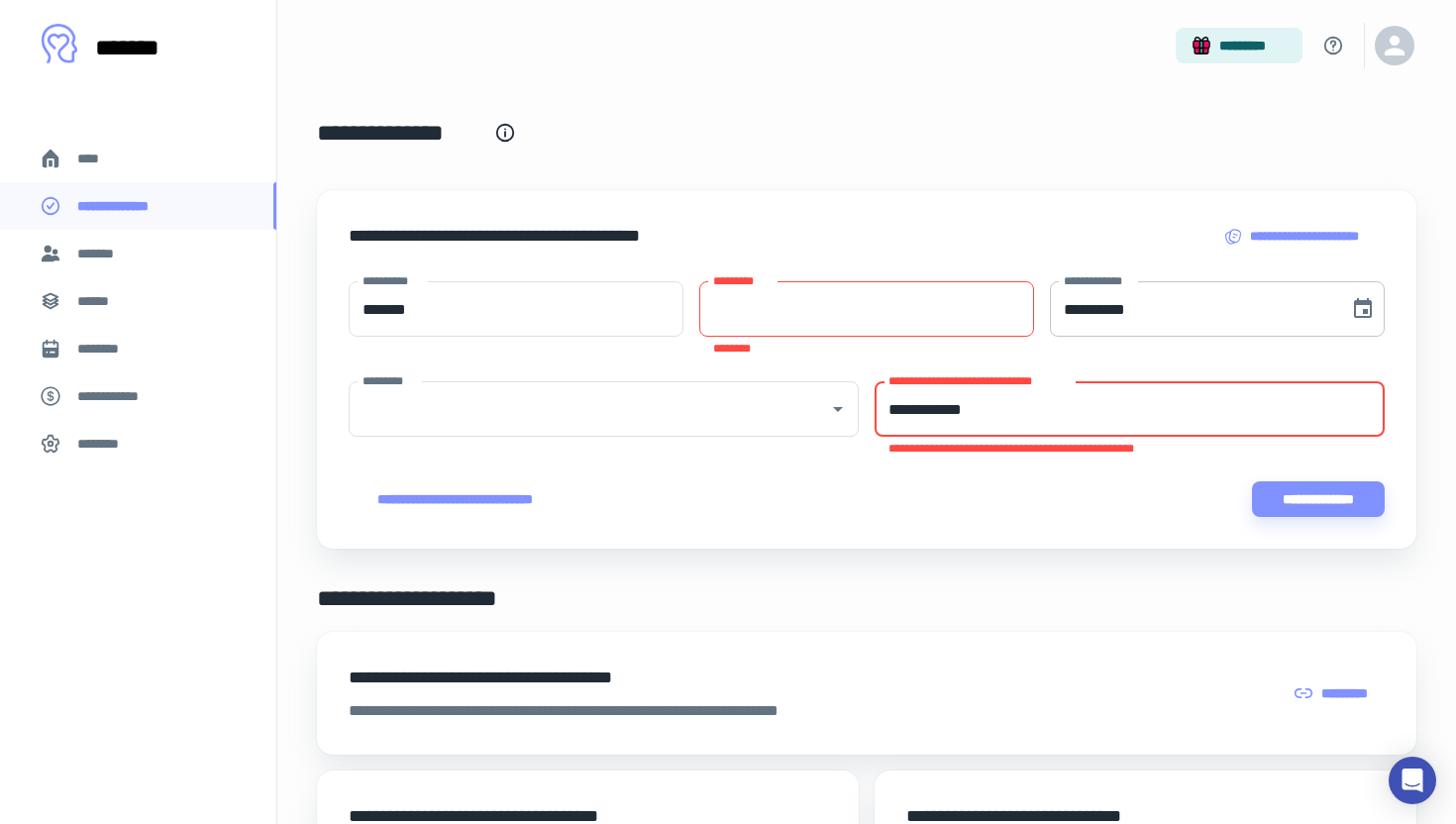 click on "**********" at bounding box center [1193, 309] 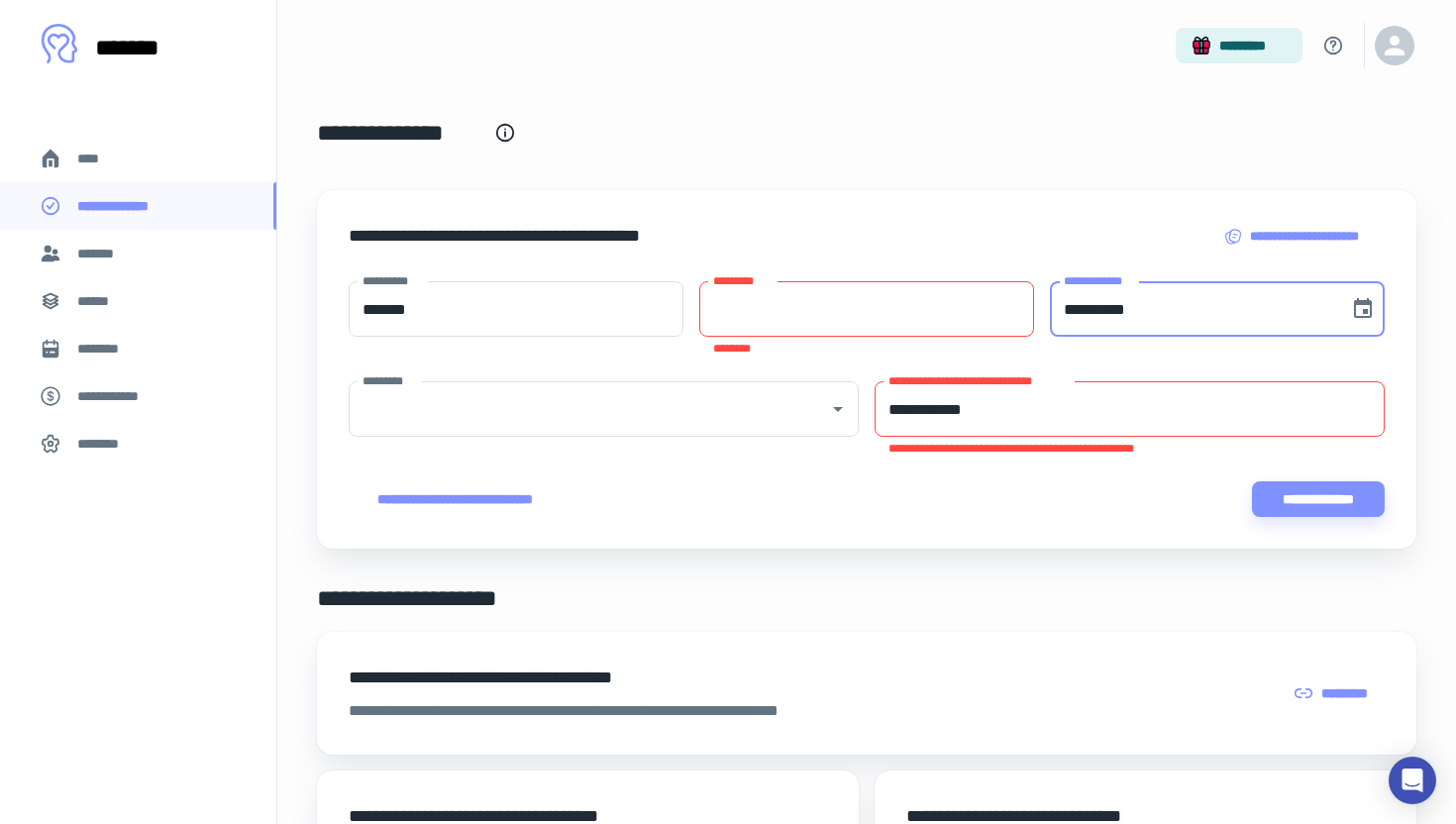 paste 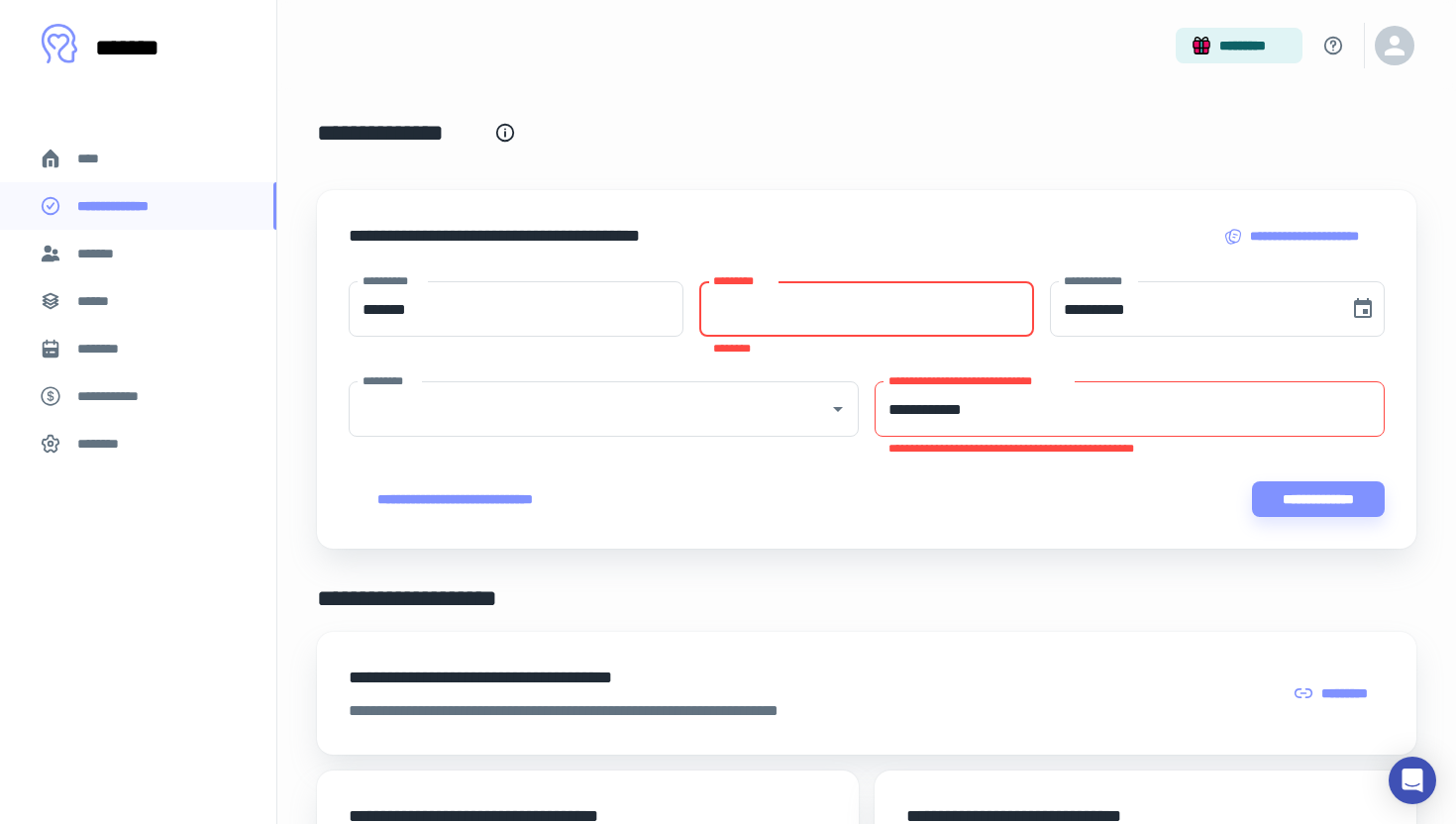 paste on "*********" 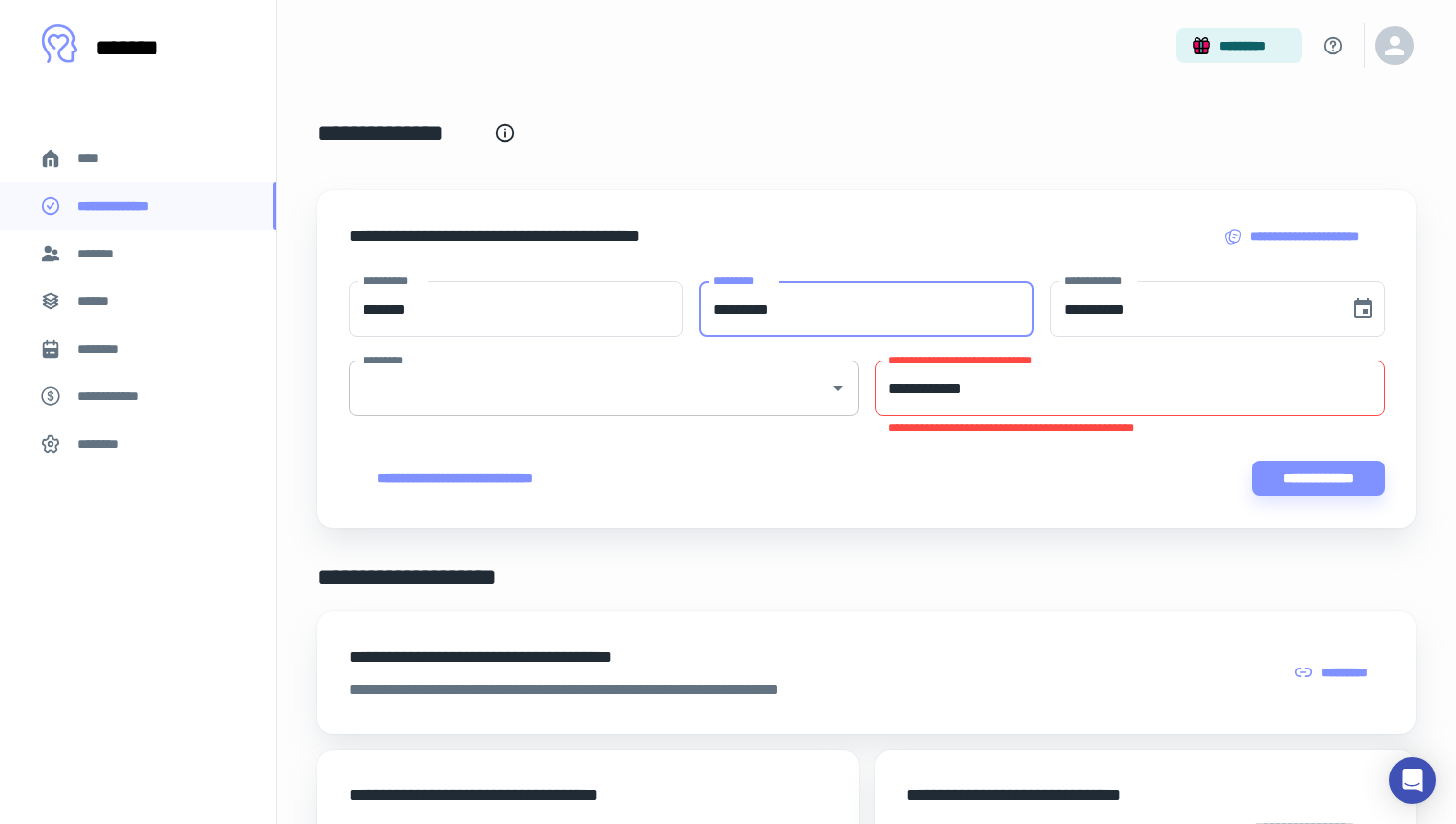 type on "*********" 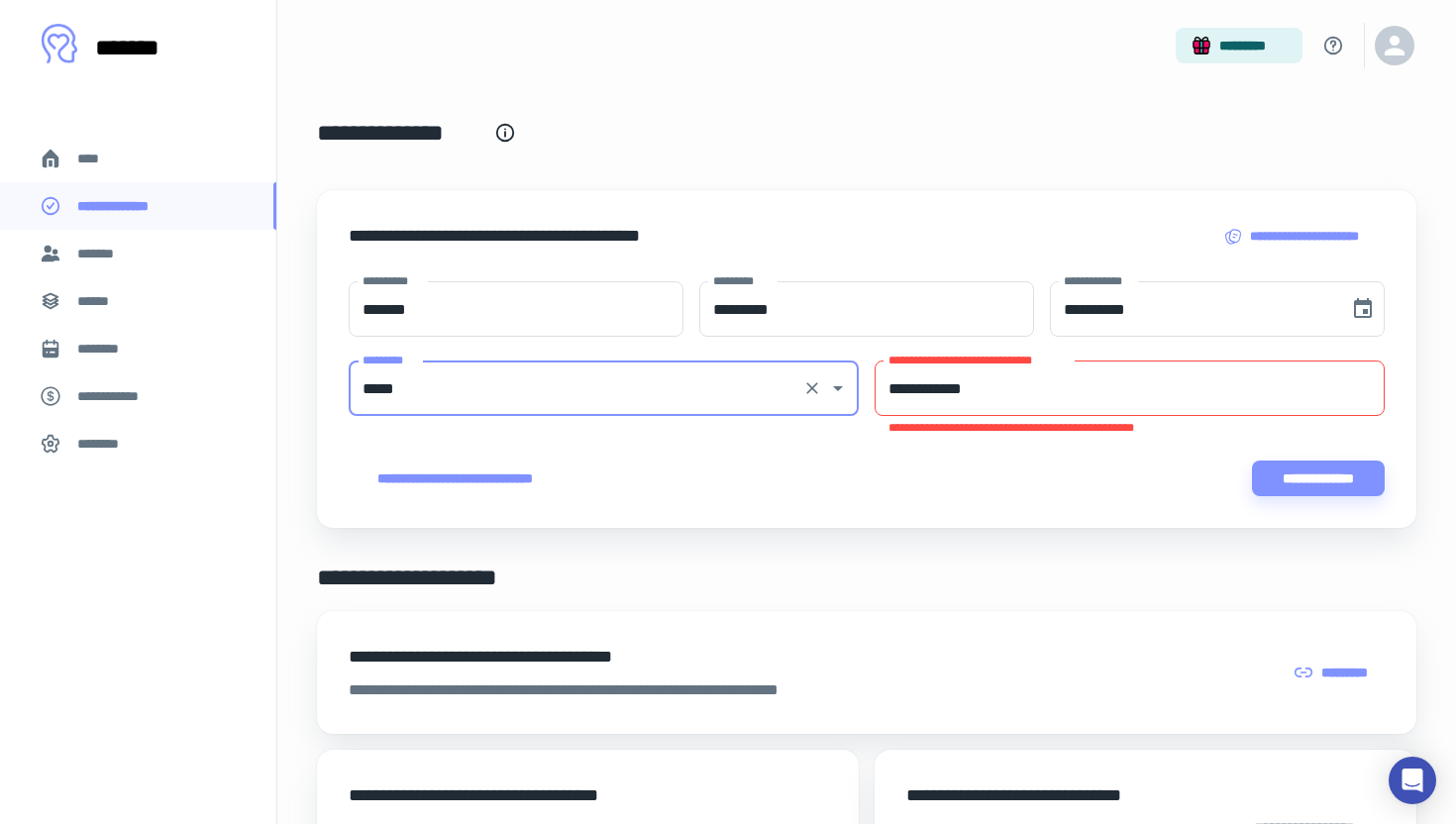 type on "*****" 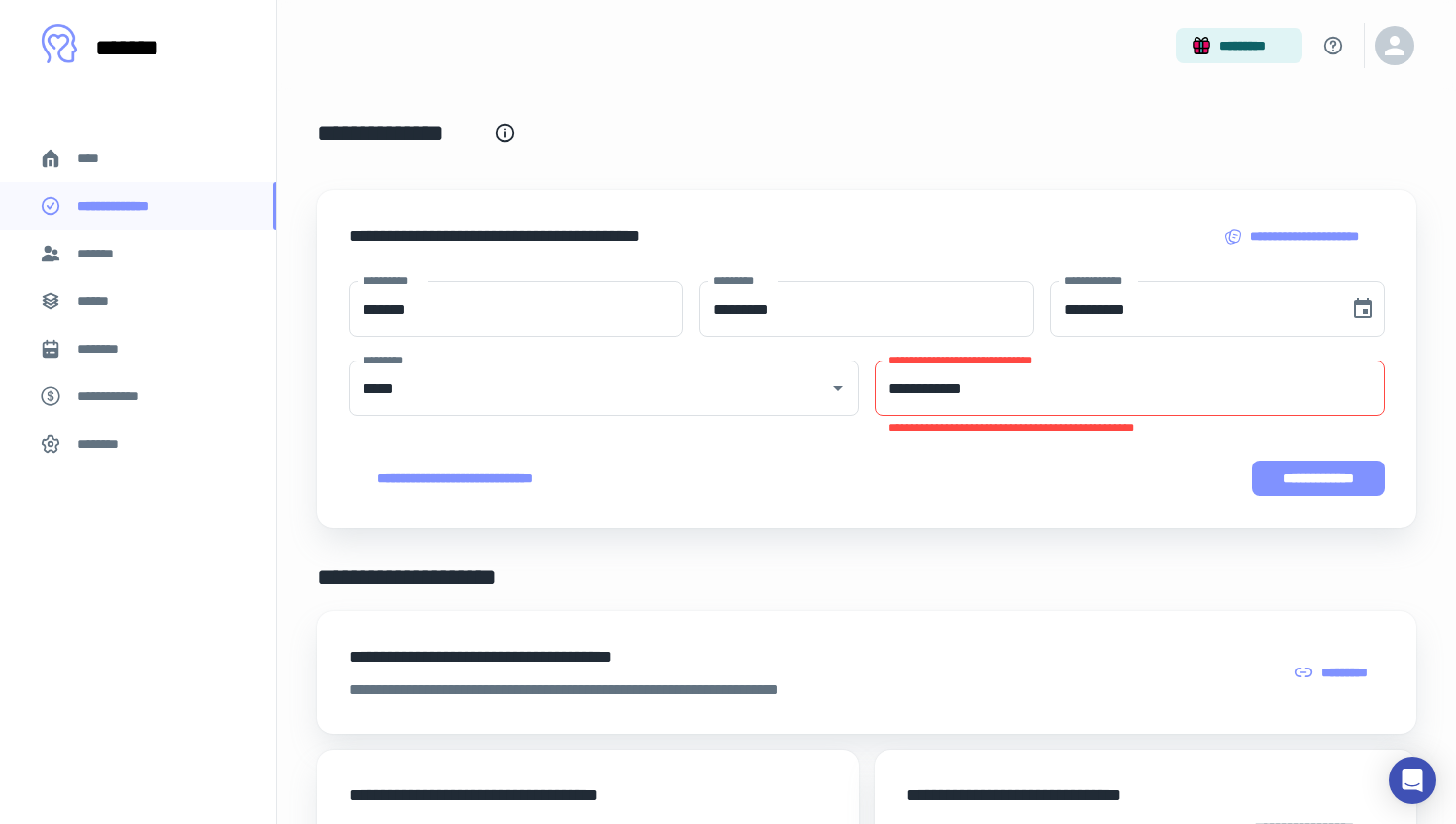 click on "**********" at bounding box center (1318, 478) 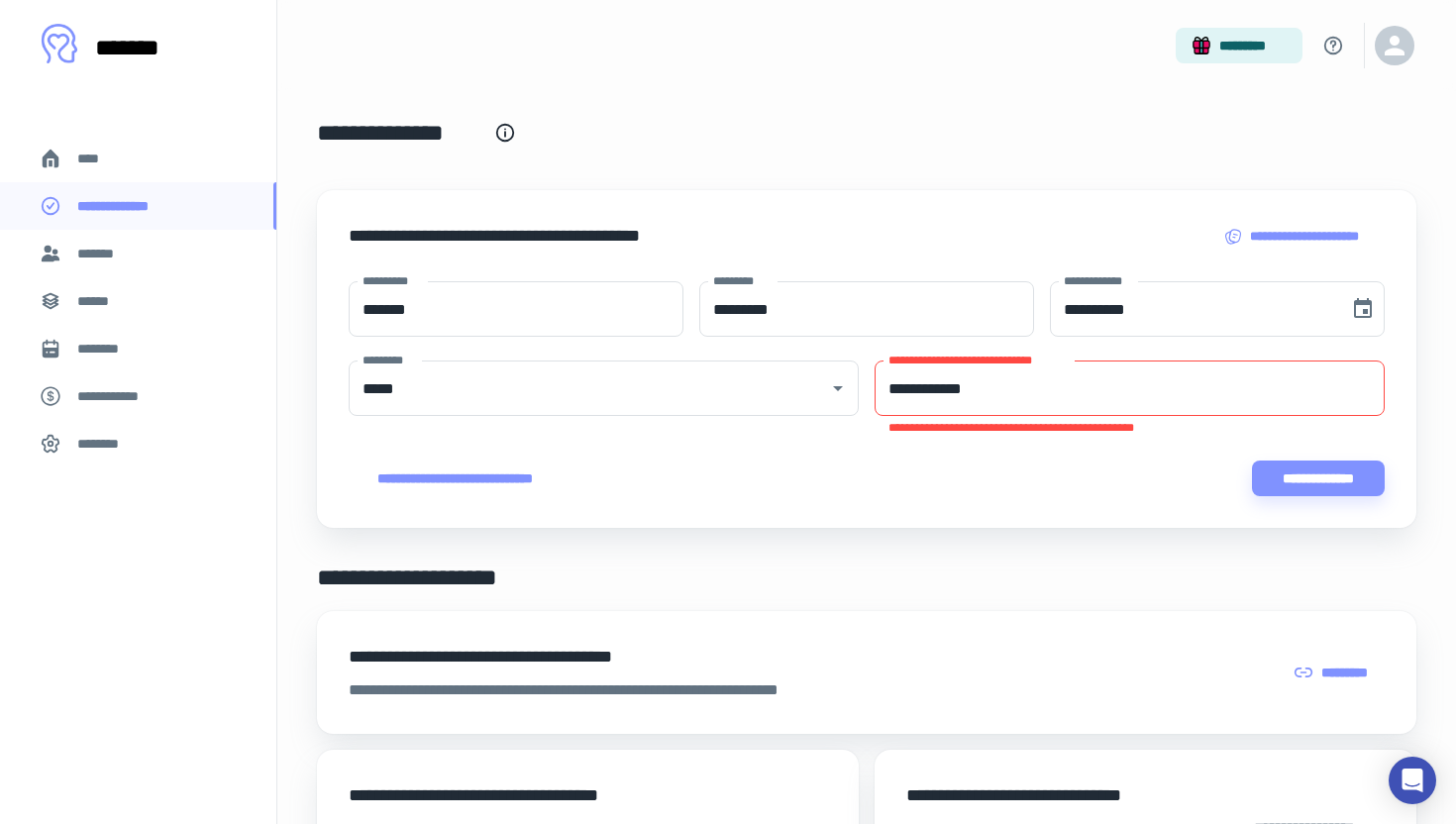 click on "**********" at bounding box center [1129, 388] 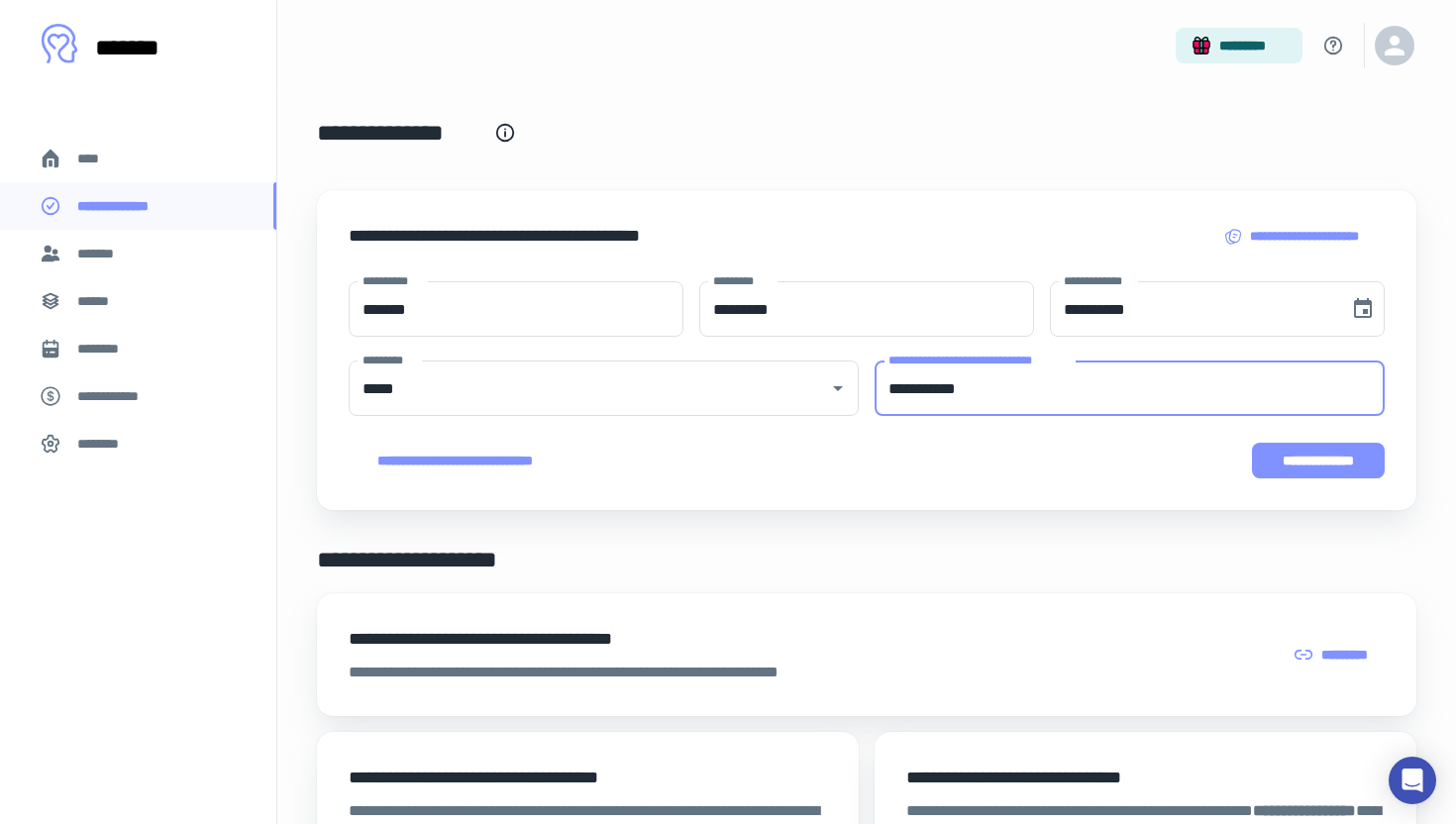 type on "**********" 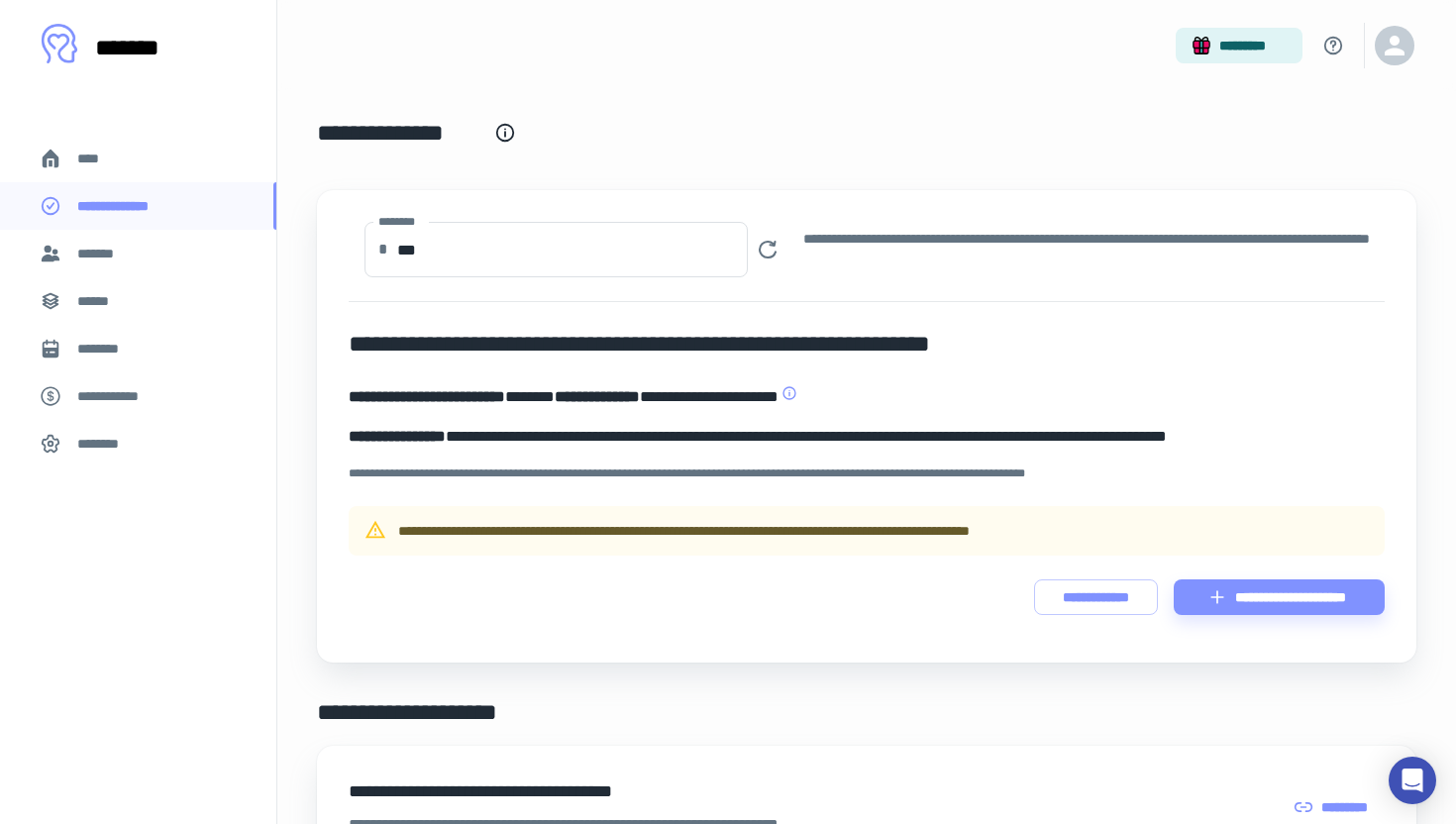 click on "**********" at bounding box center [867, 437] 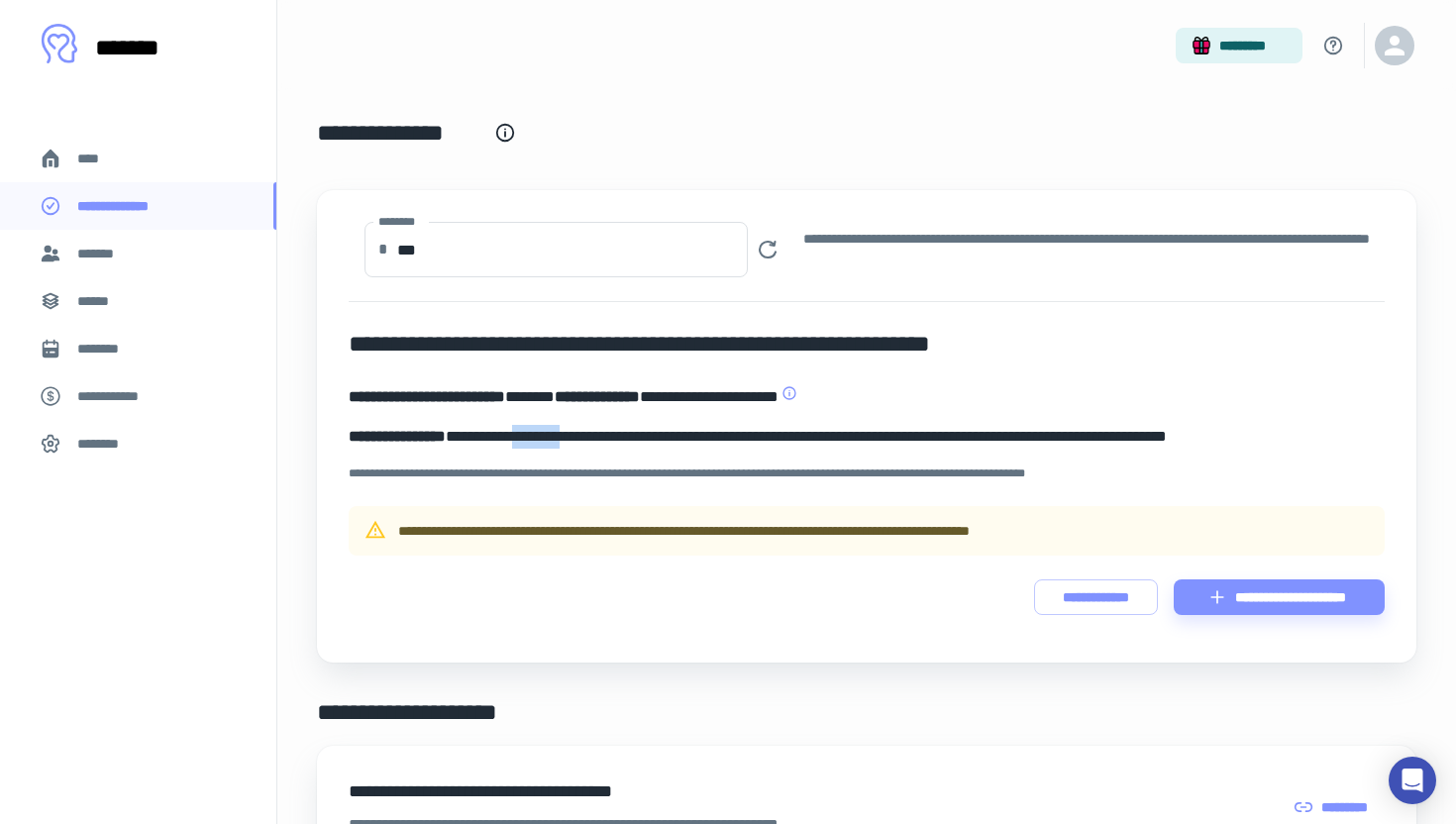 click on "**********" at bounding box center [867, 437] 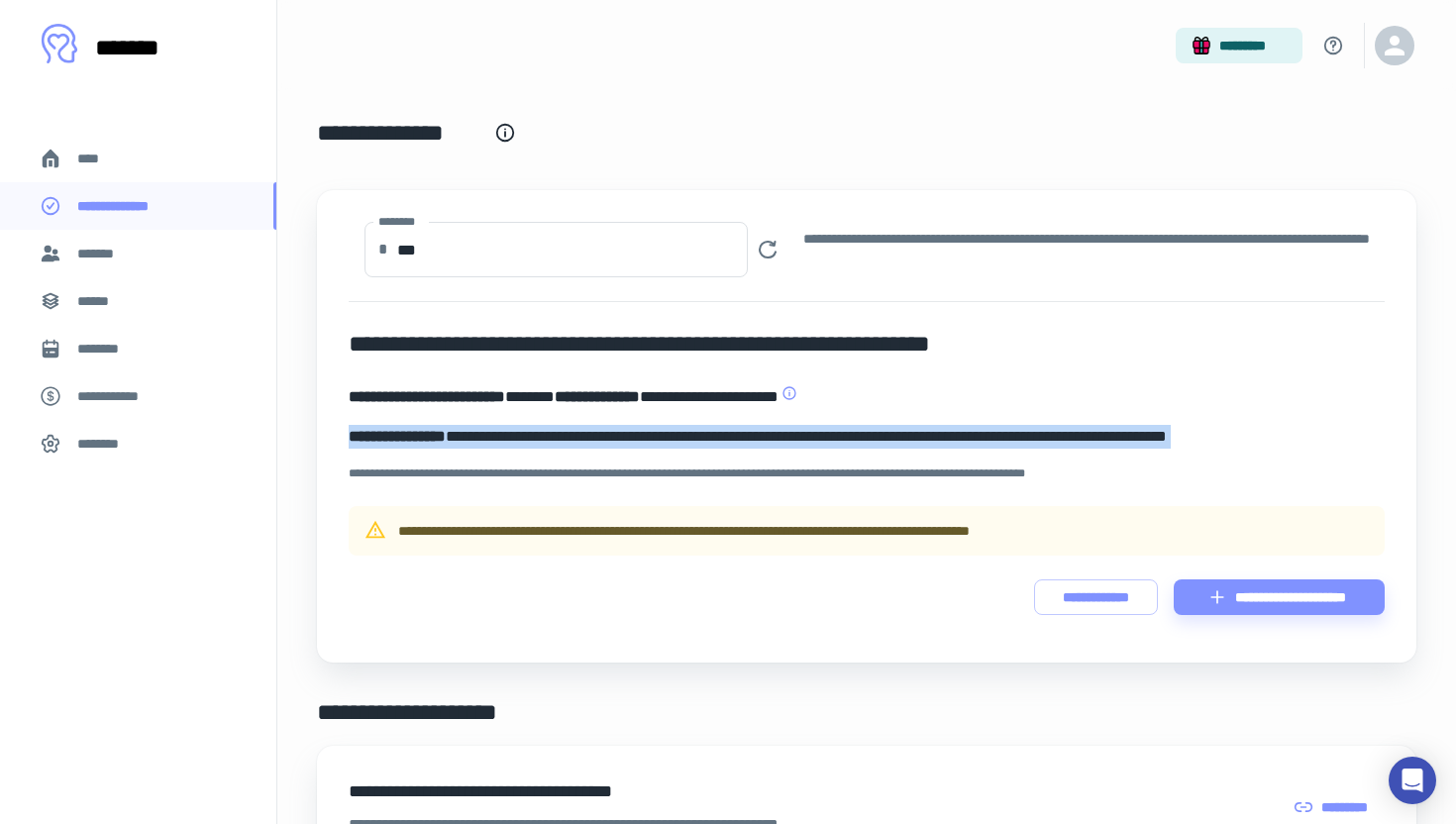 click on "**********" at bounding box center [867, 397] 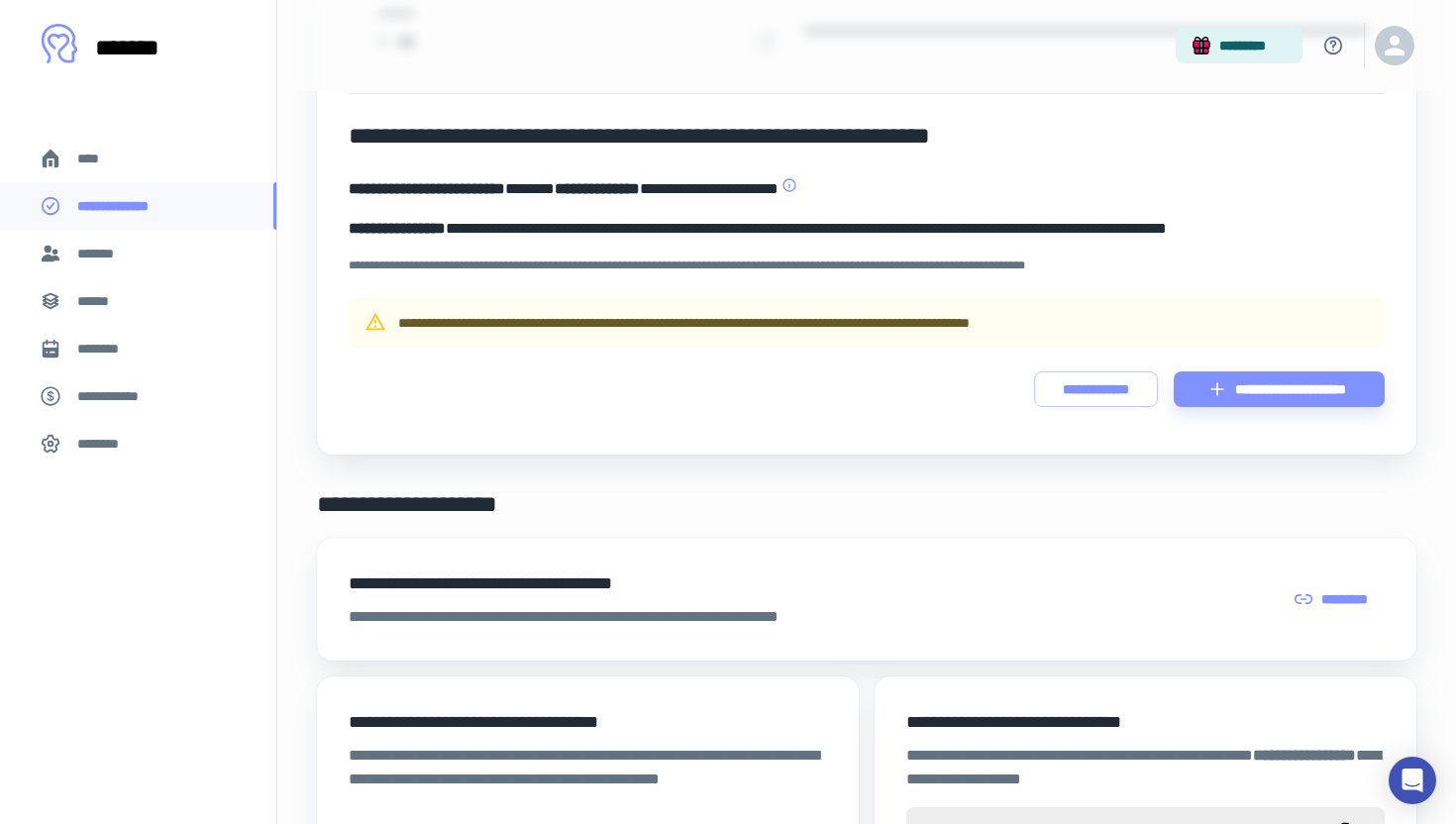 scroll, scrollTop: 0, scrollLeft: 0, axis: both 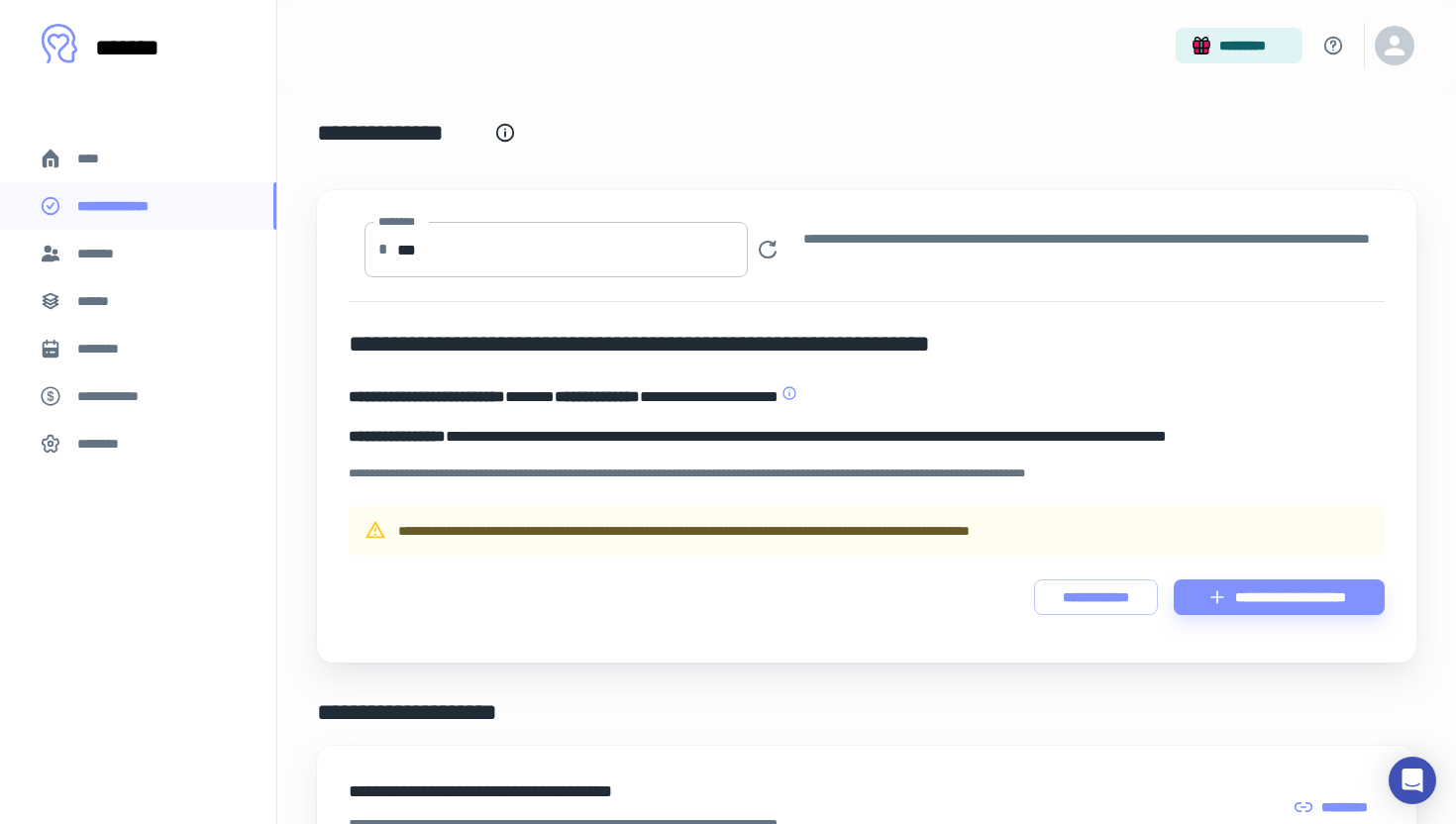 click on "***" at bounding box center (572, 250) 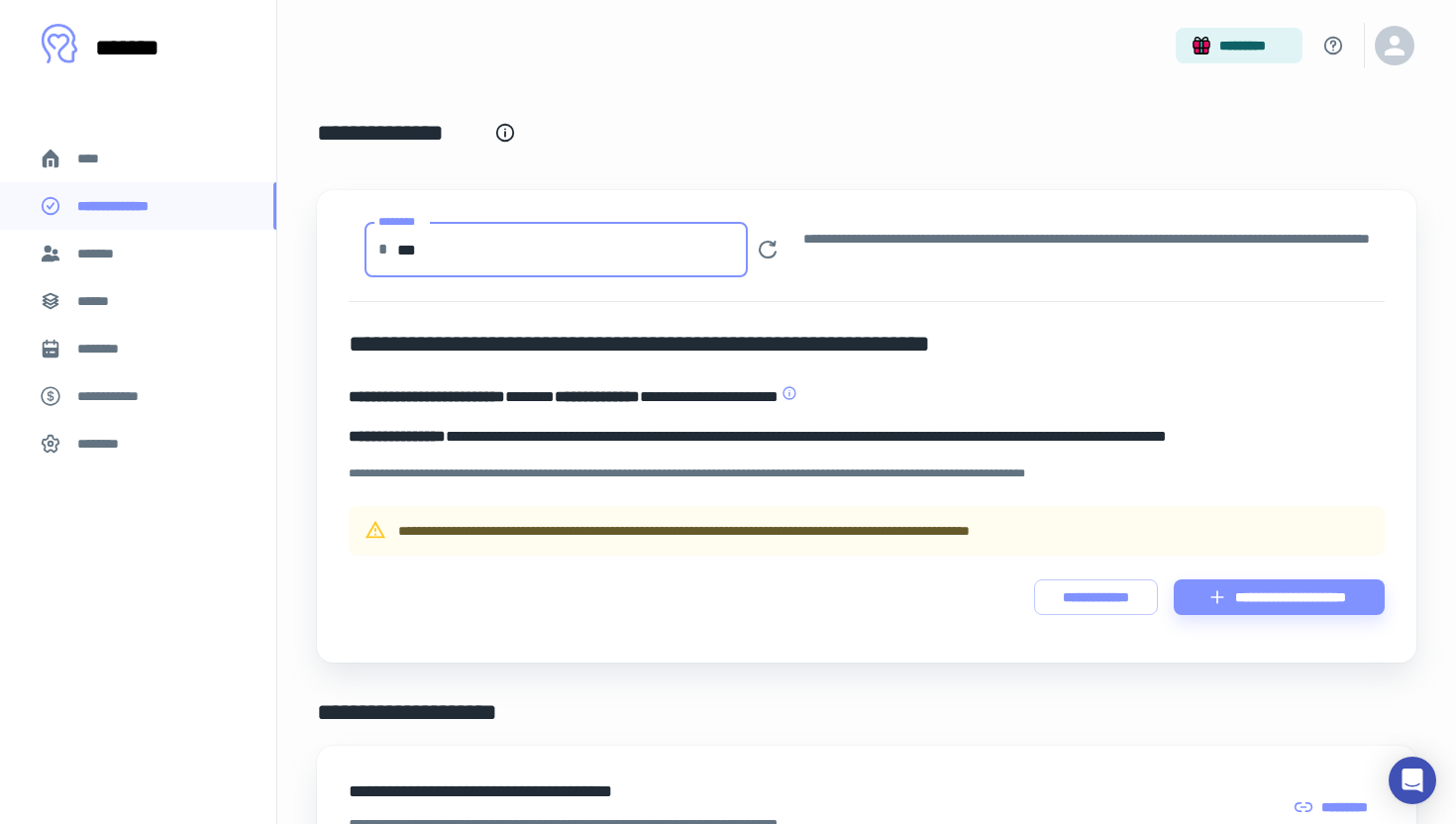 type on "***" 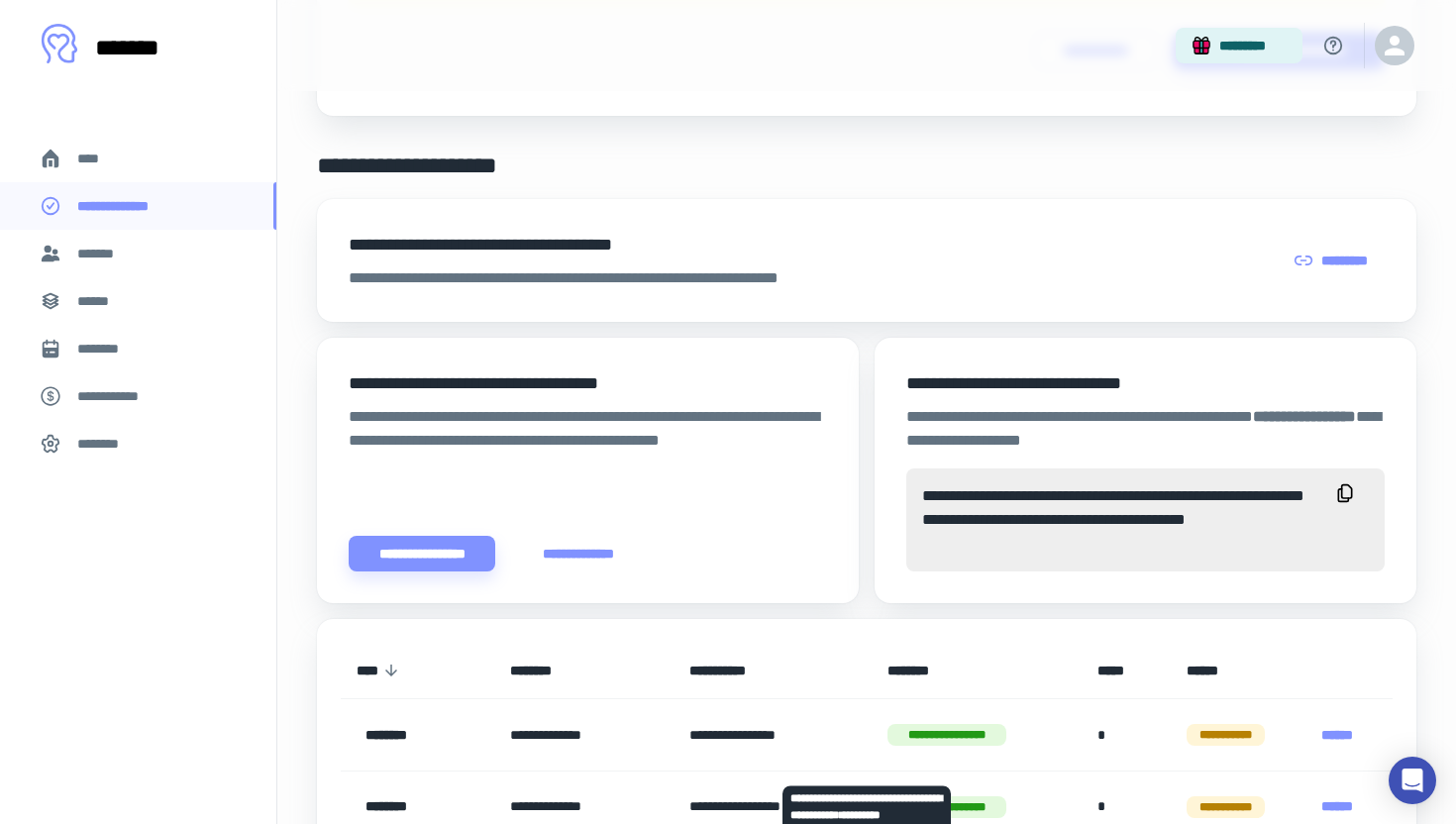 scroll, scrollTop: 0, scrollLeft: 0, axis: both 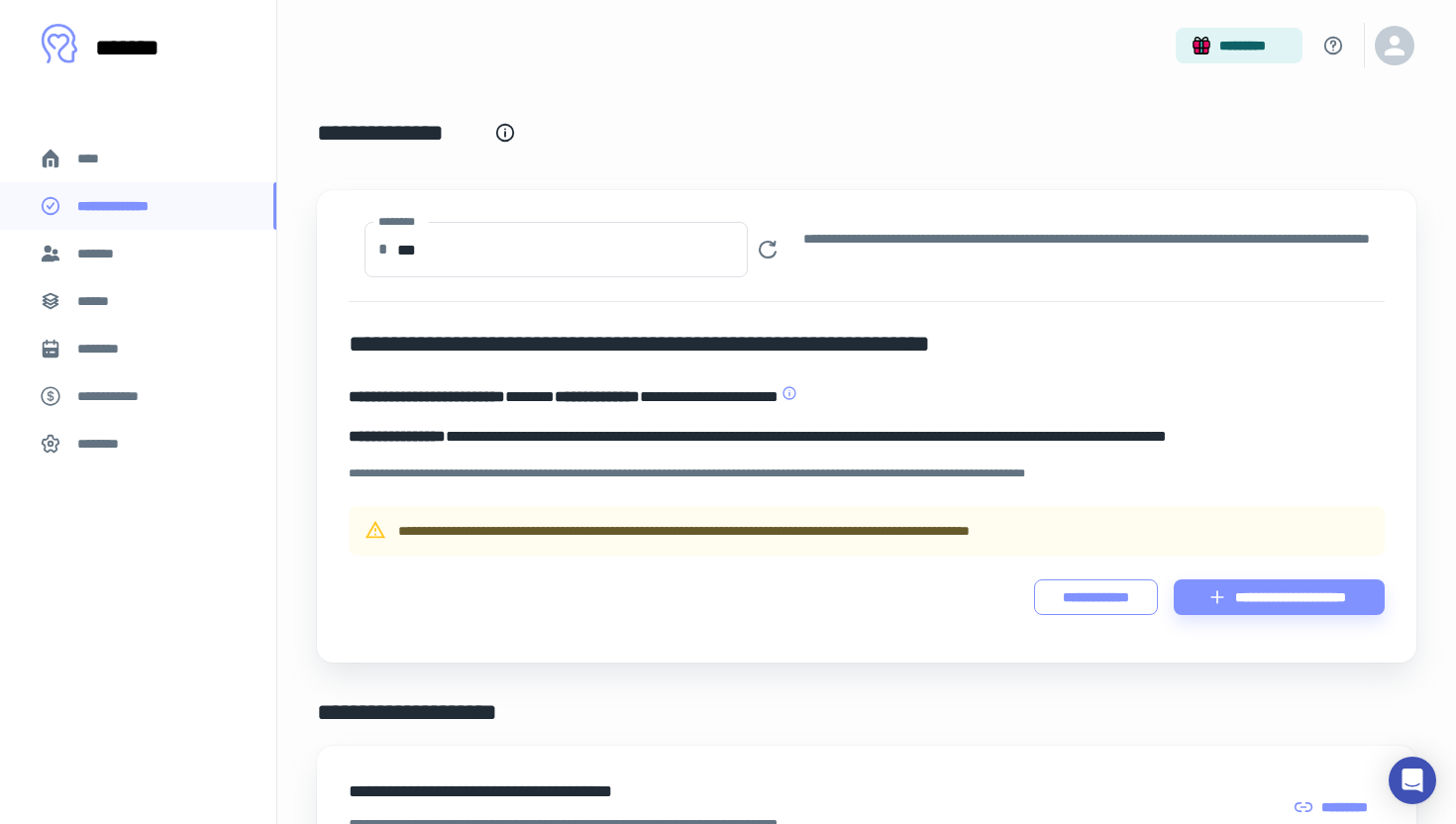 click on "**********" at bounding box center [1095, 597] 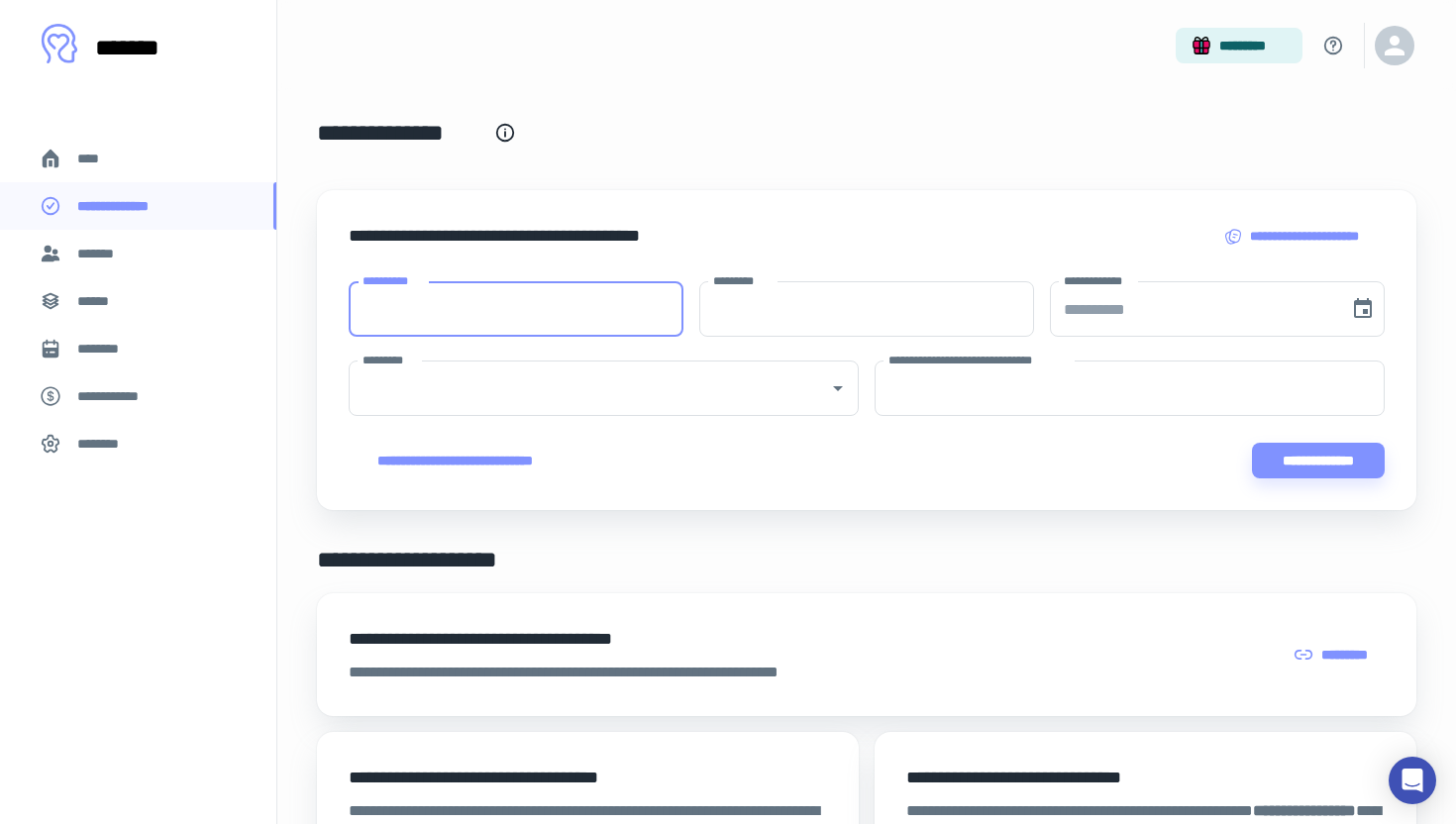 click on "**********" at bounding box center [516, 309] 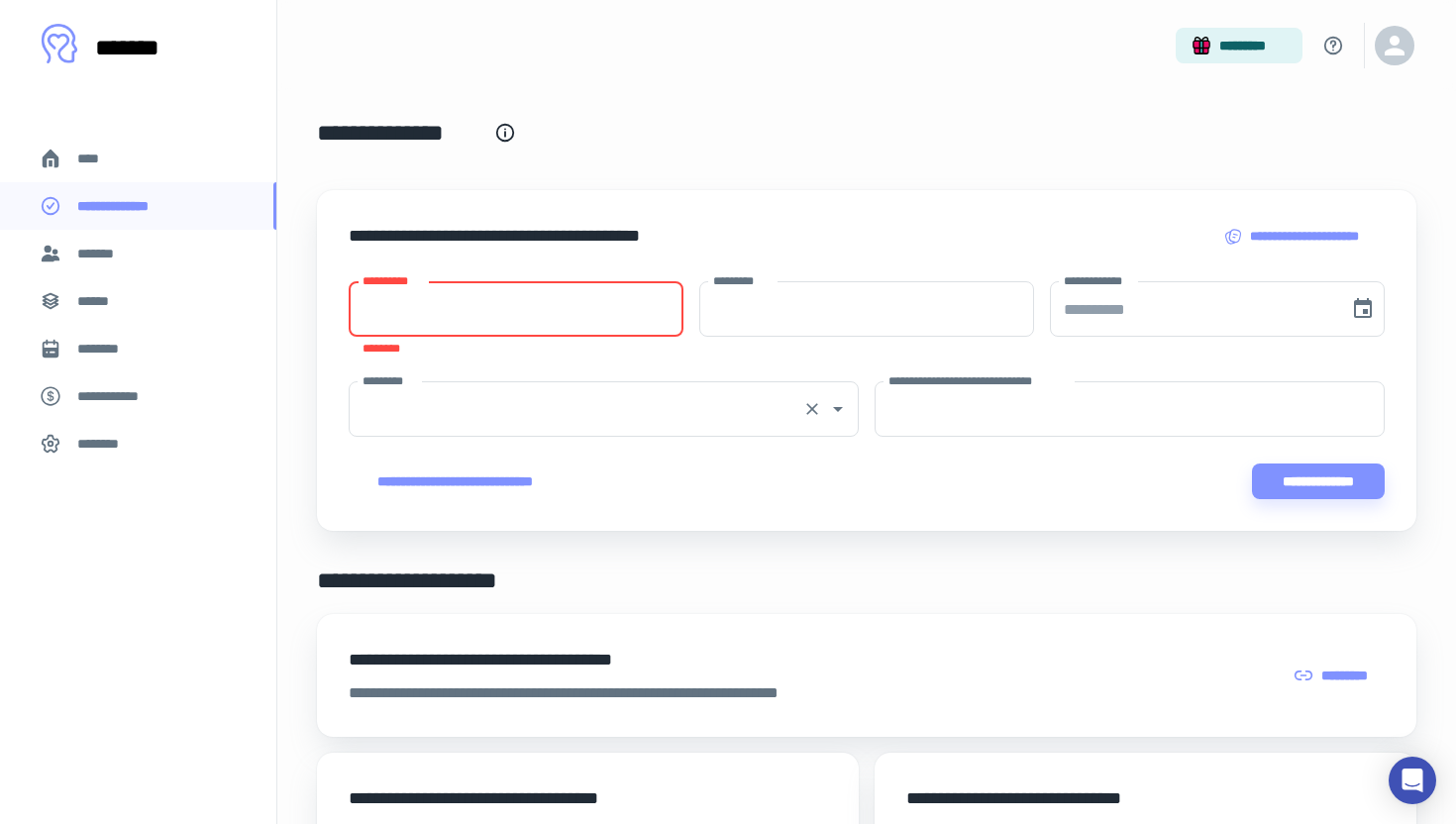 paste on "**********" 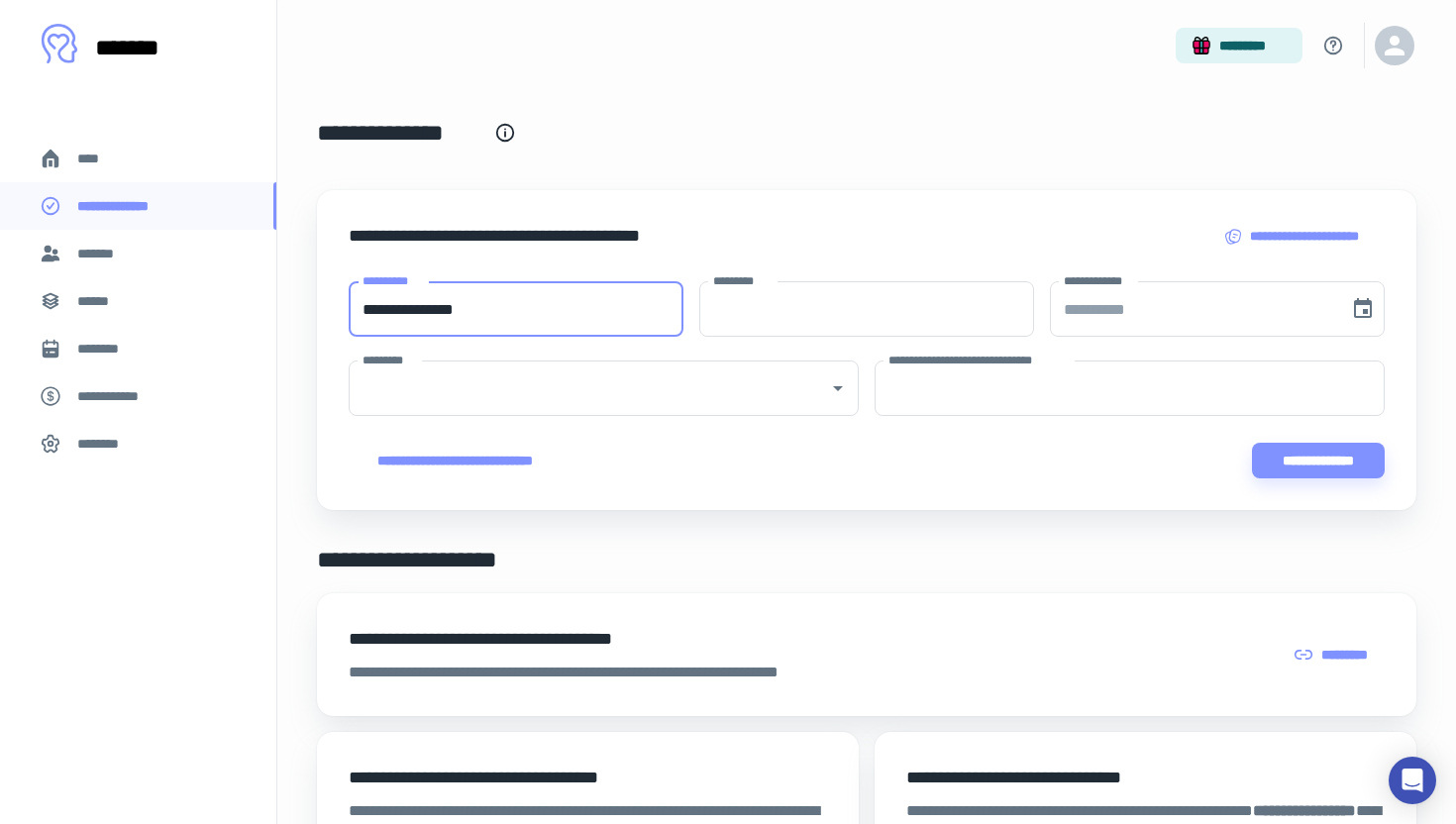 click on "**********" at bounding box center (516, 309) 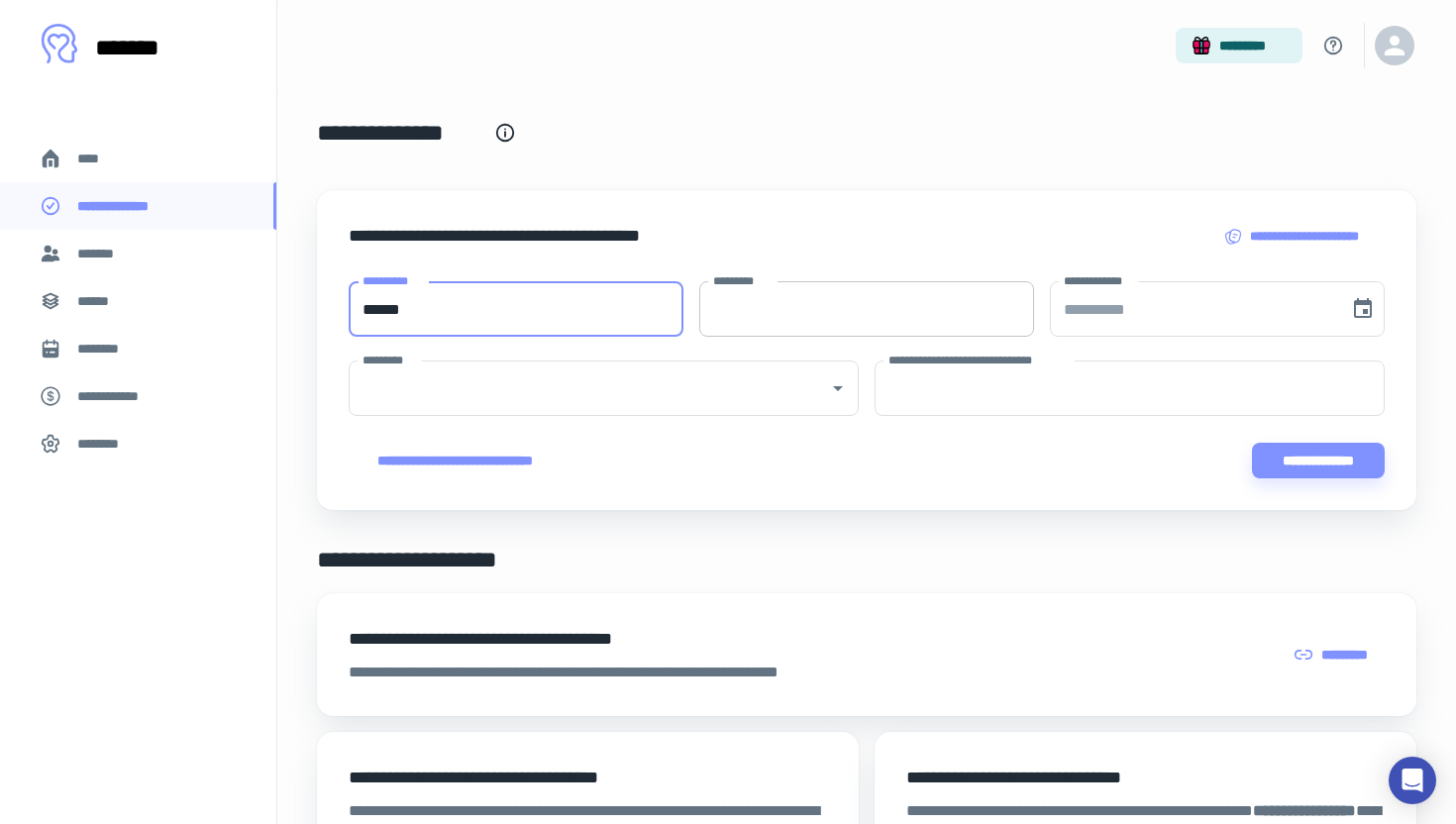 type on "******" 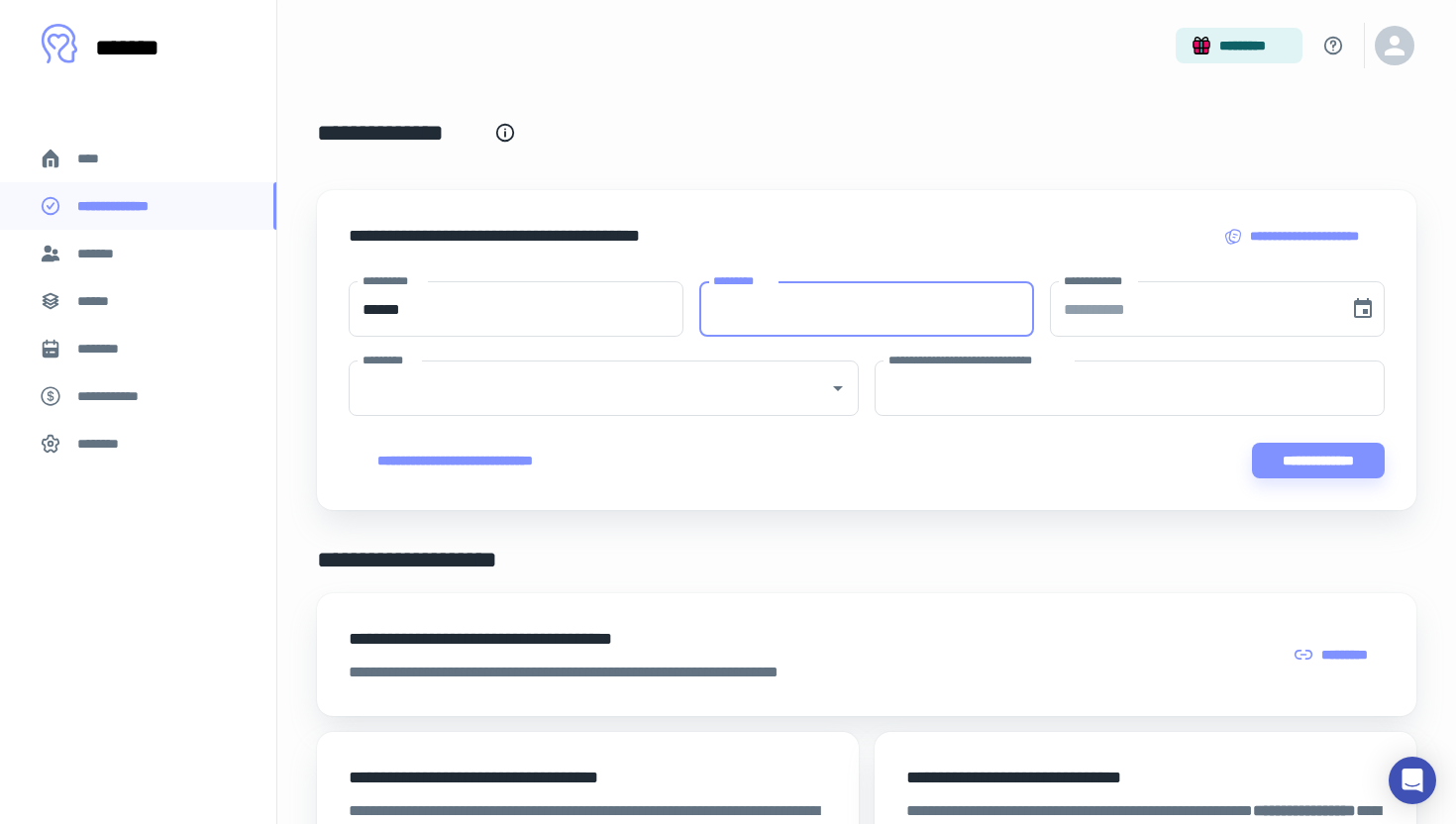 paste on "********" 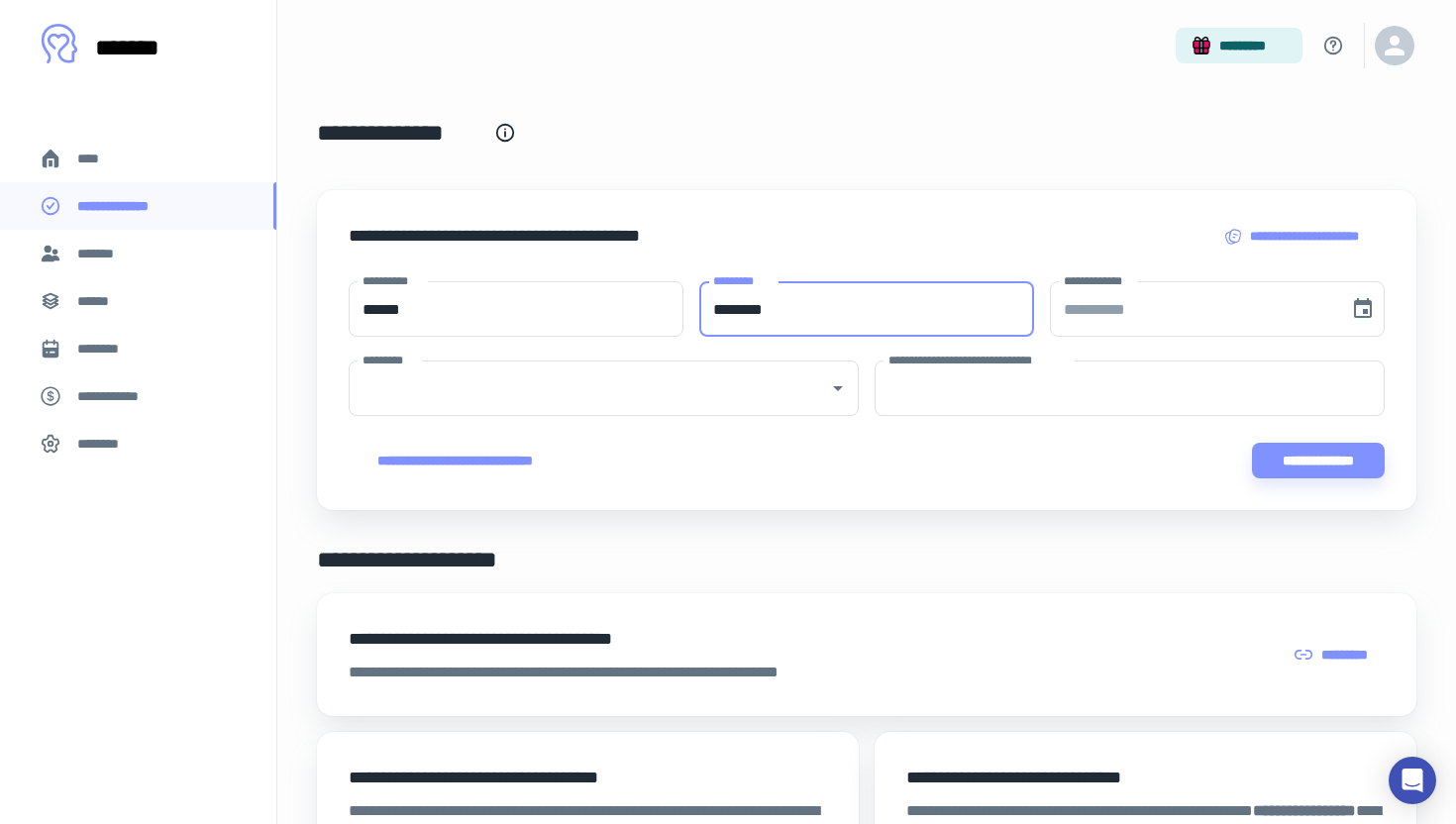 type on "********" 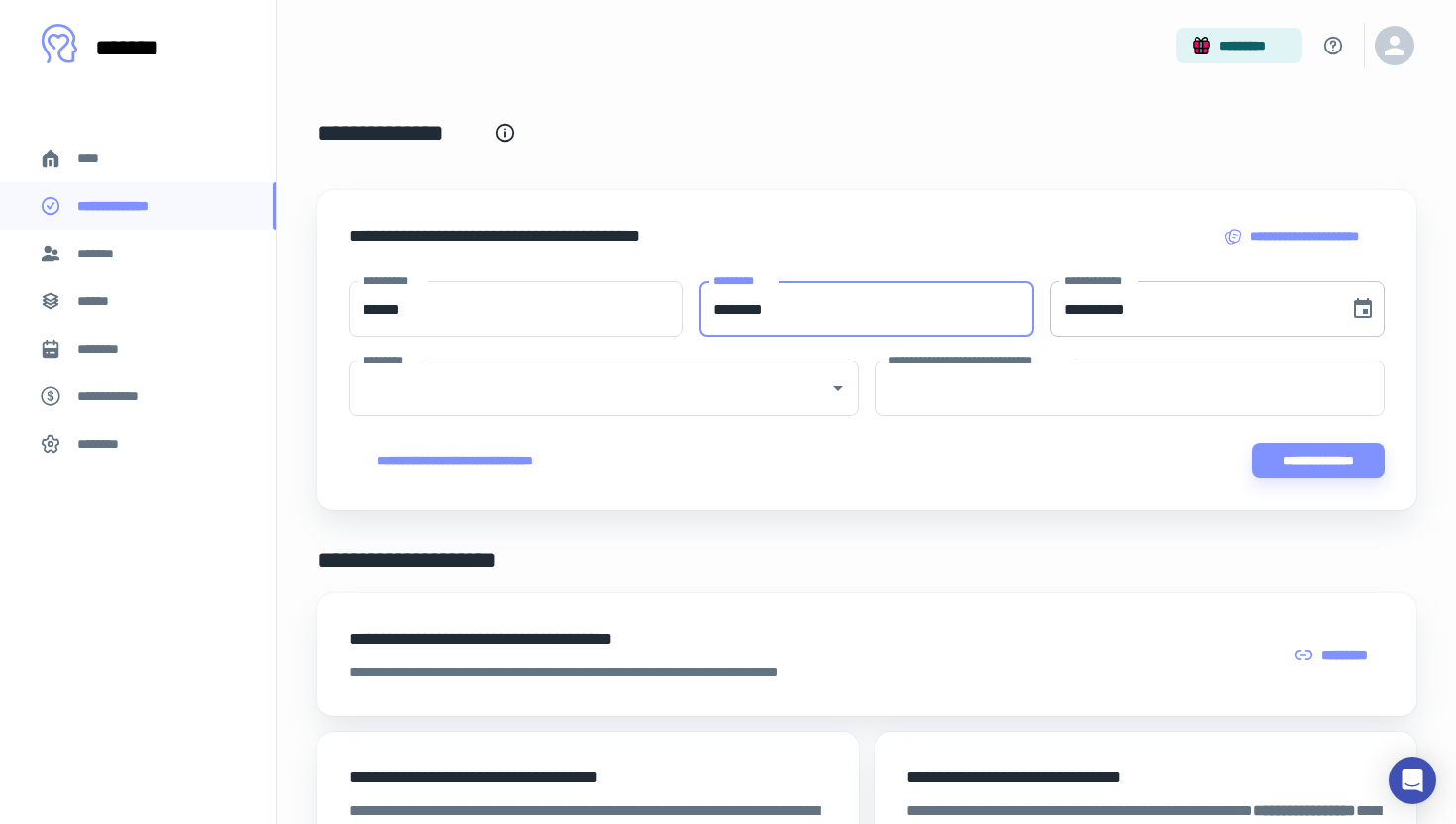 click on "**********" at bounding box center (1193, 309) 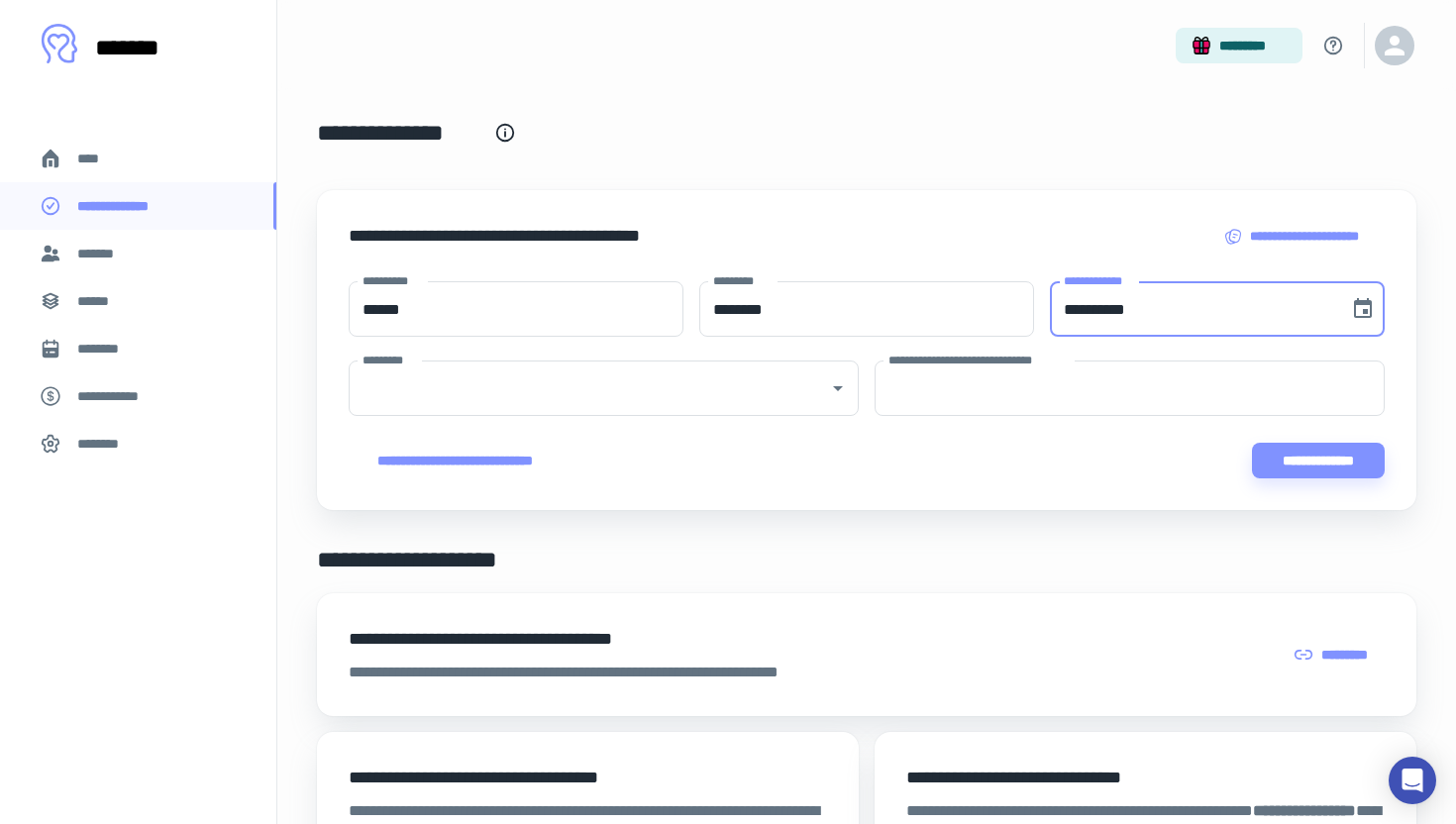 paste 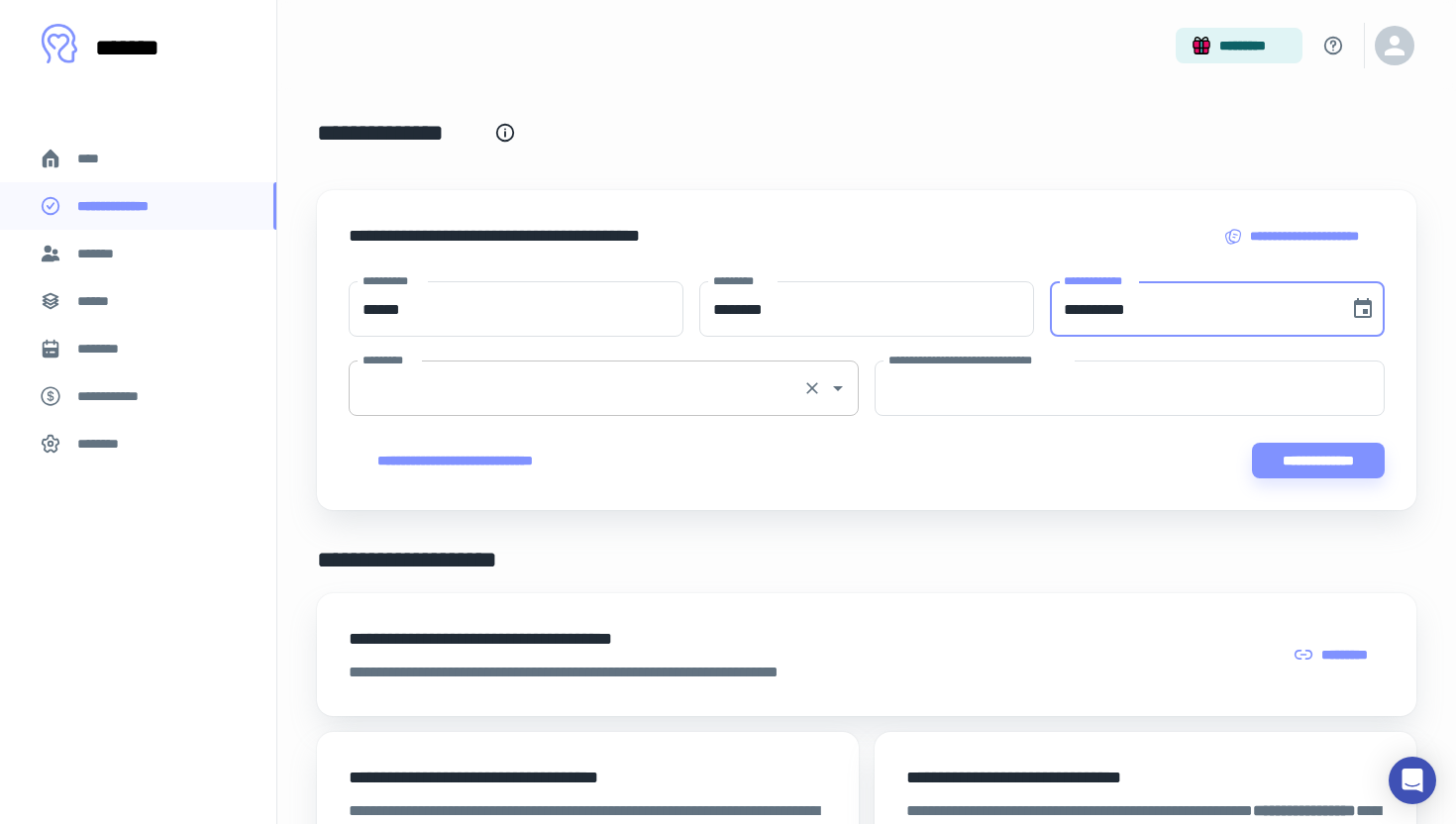 click on "*********" at bounding box center (575, 388) 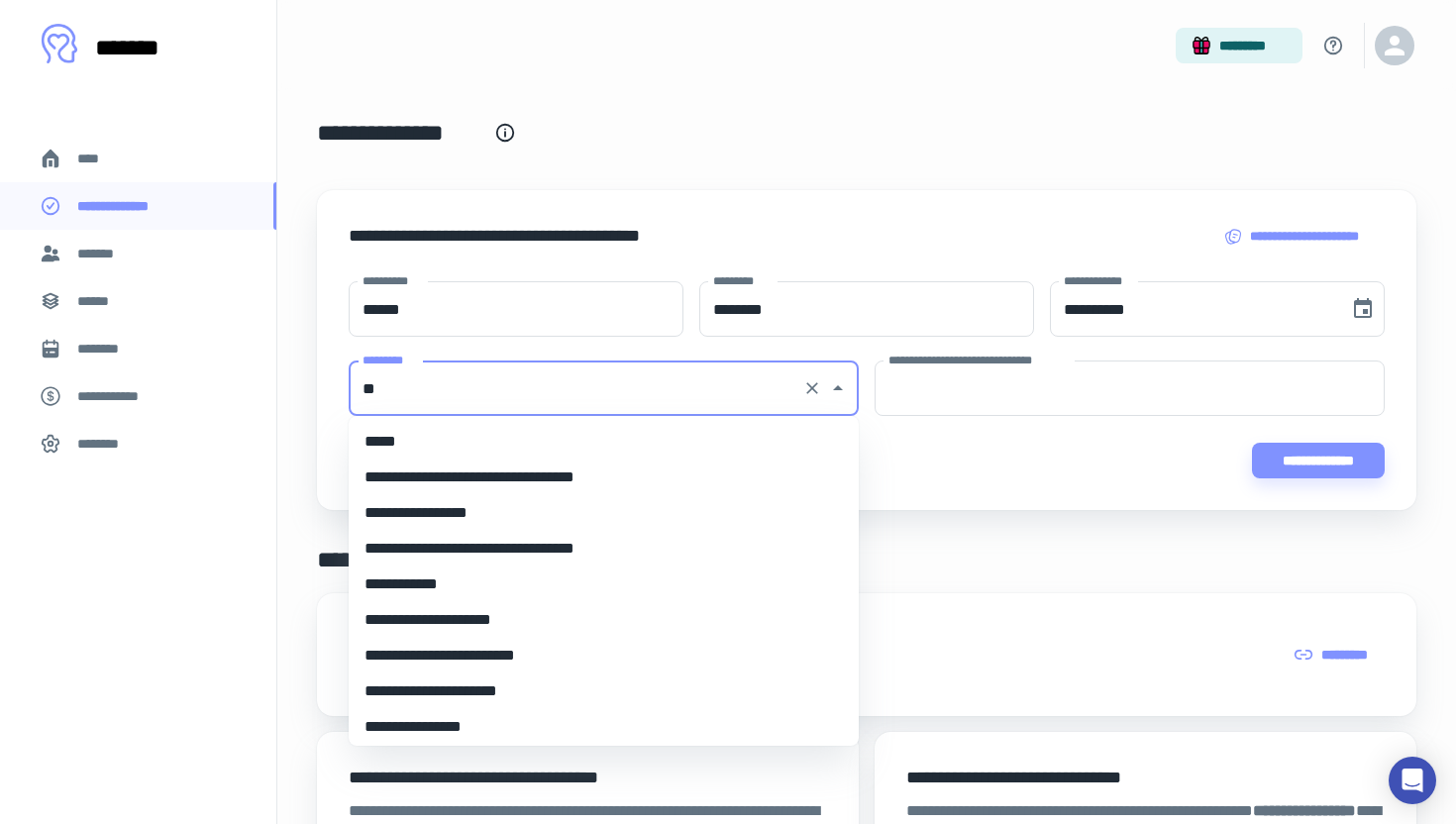 scroll, scrollTop: 0, scrollLeft: 0, axis: both 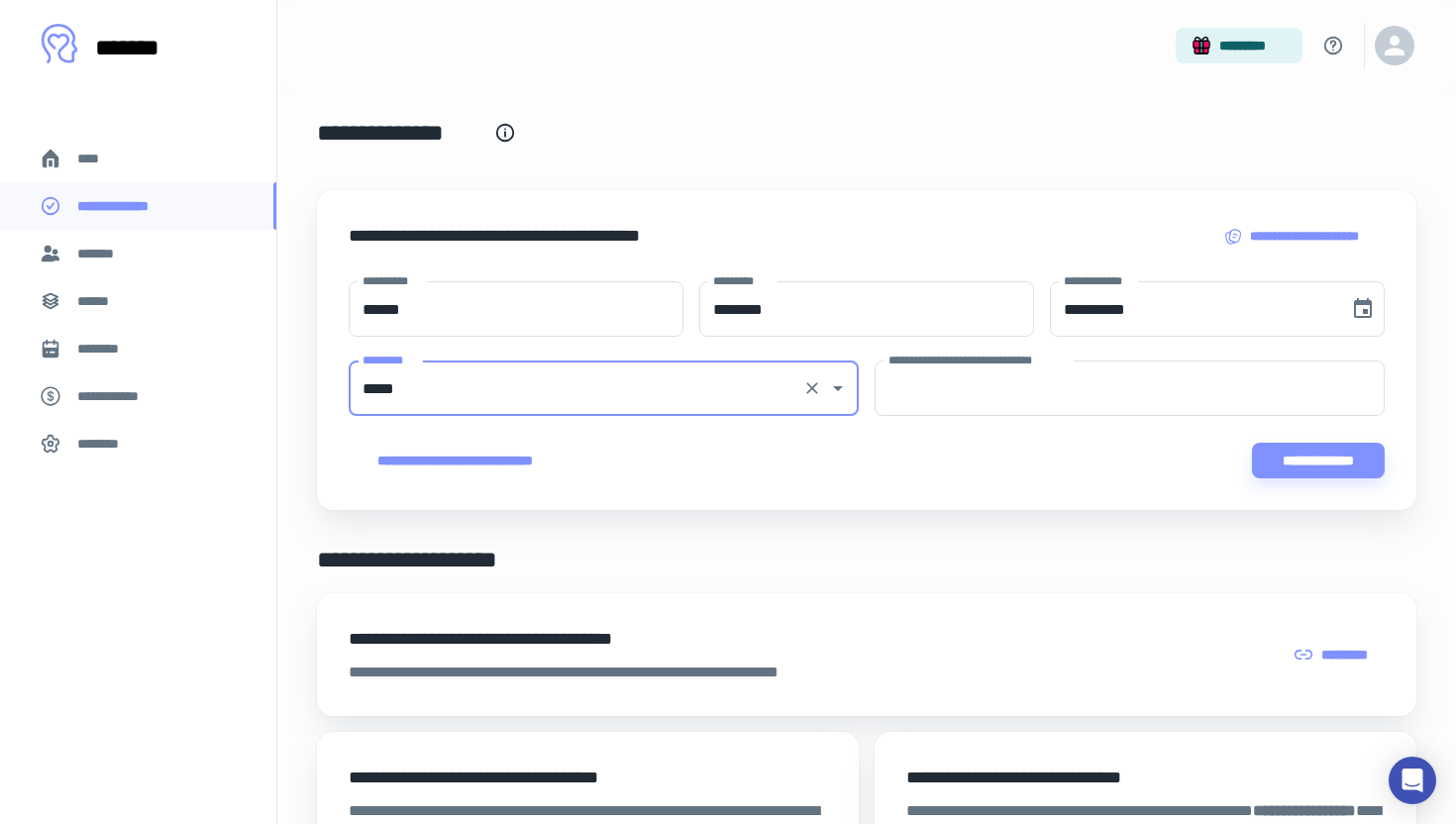type on "*****" 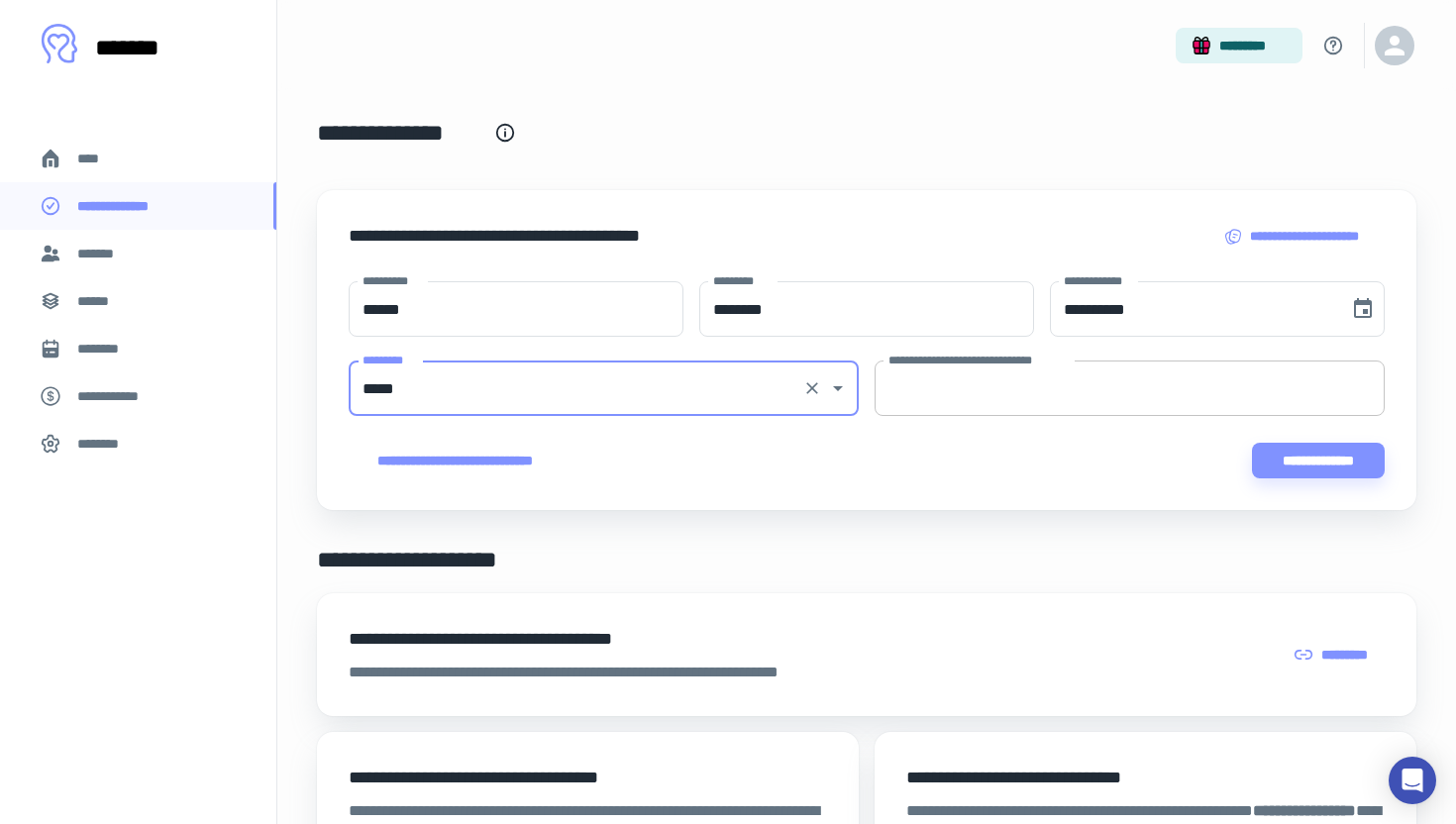 click on "**********" at bounding box center [1129, 388] 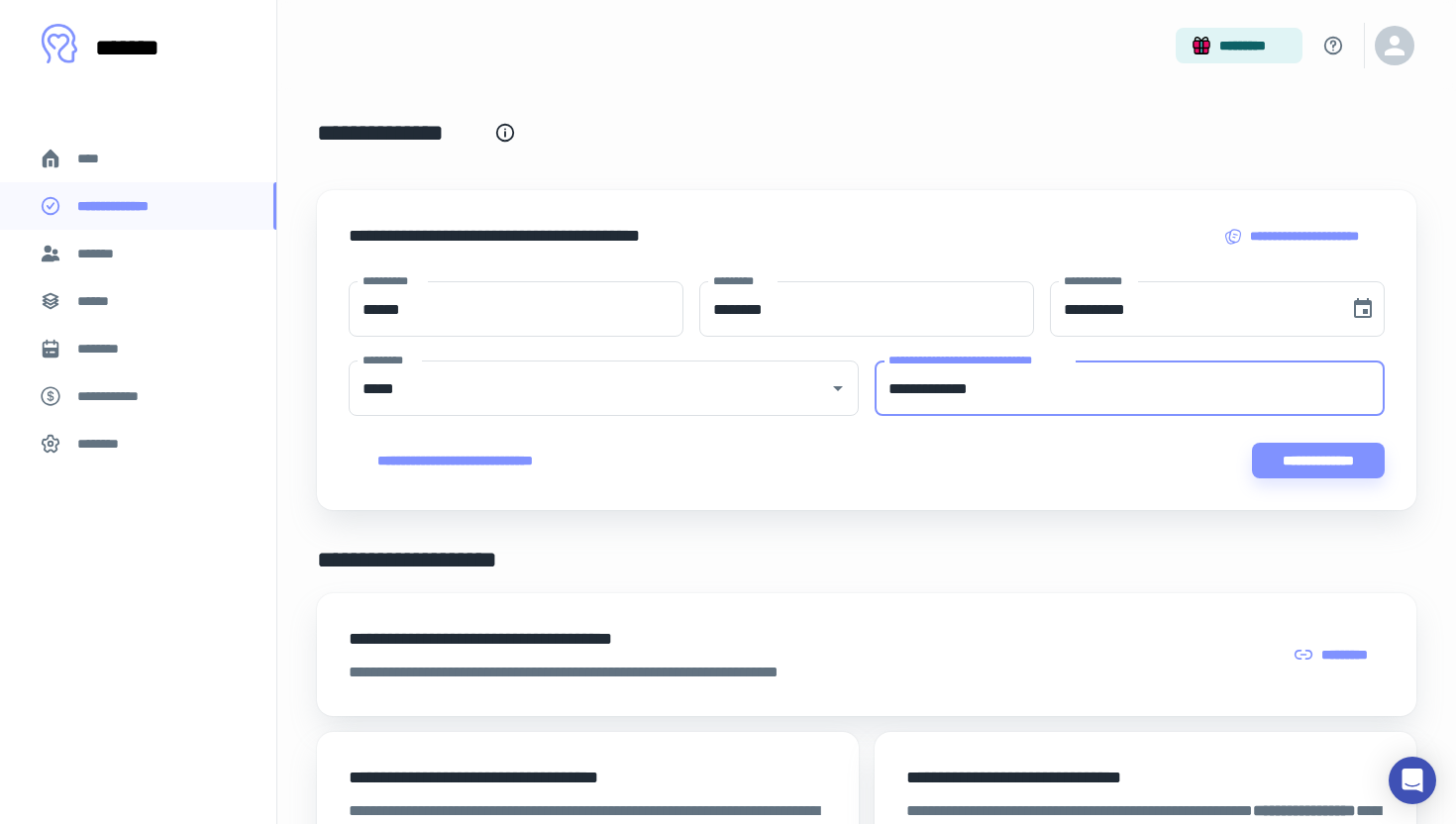 click on "**********" at bounding box center [1129, 388] 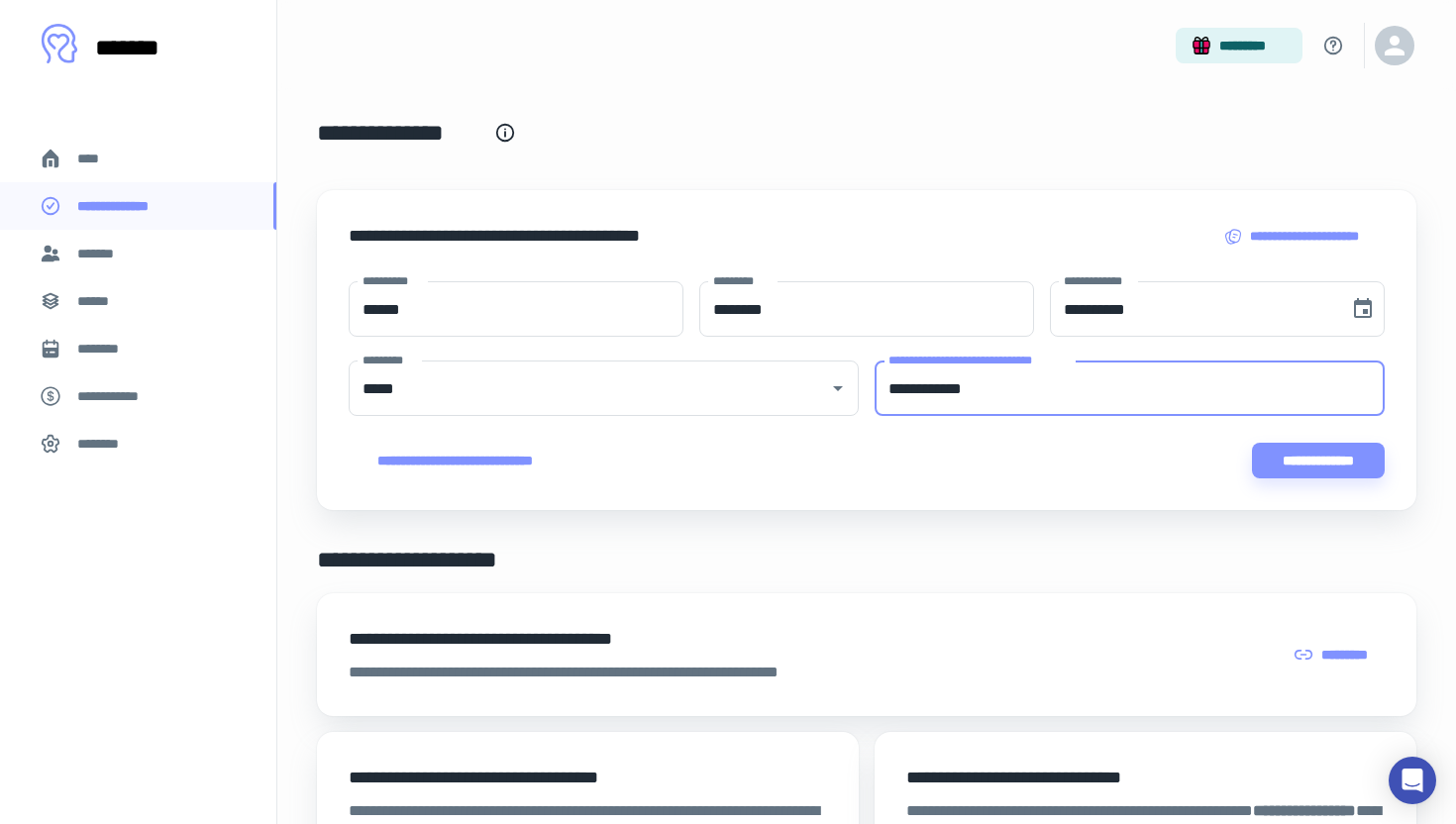 click on "**********" at bounding box center [1129, 388] 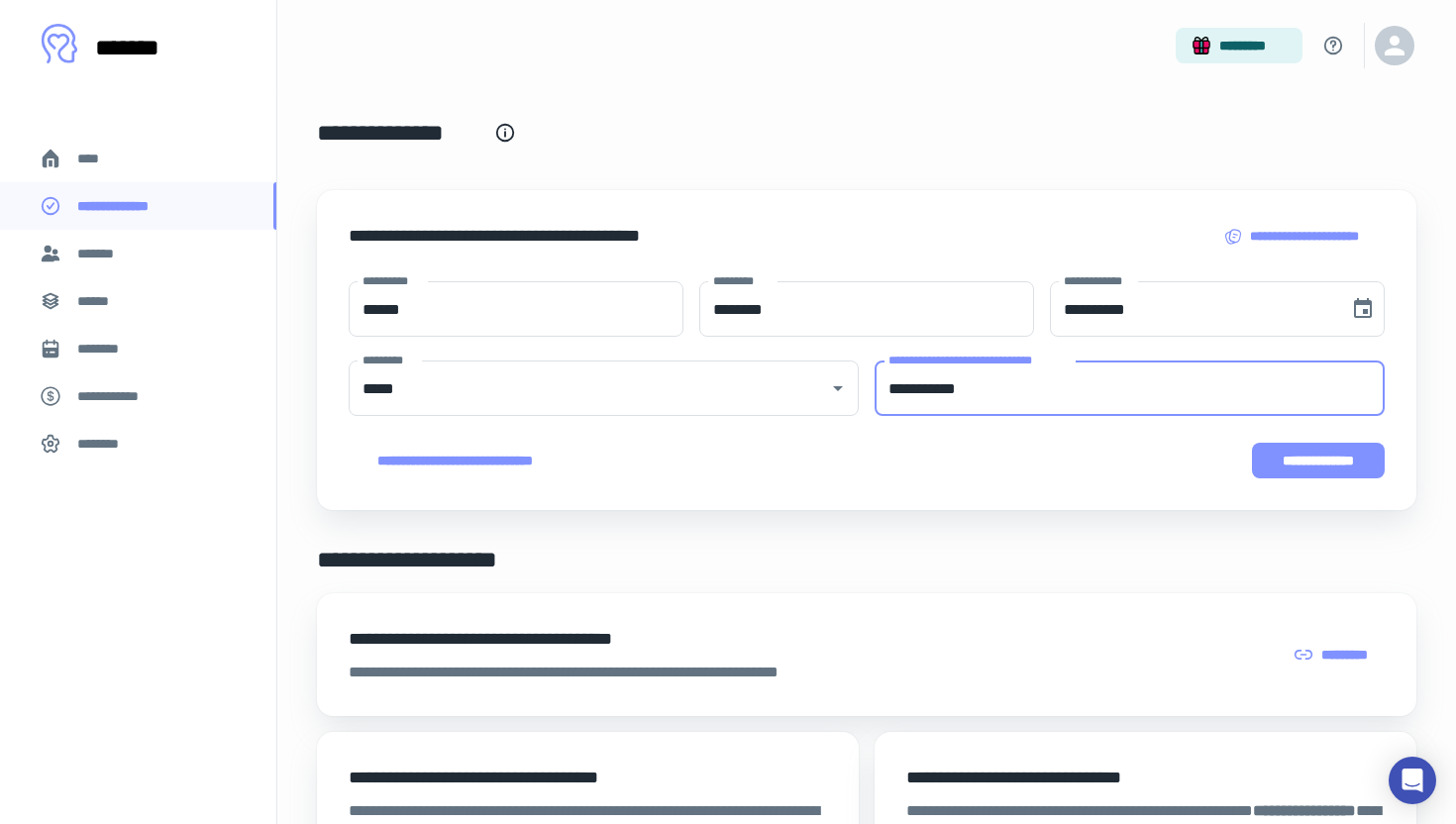 type on "**********" 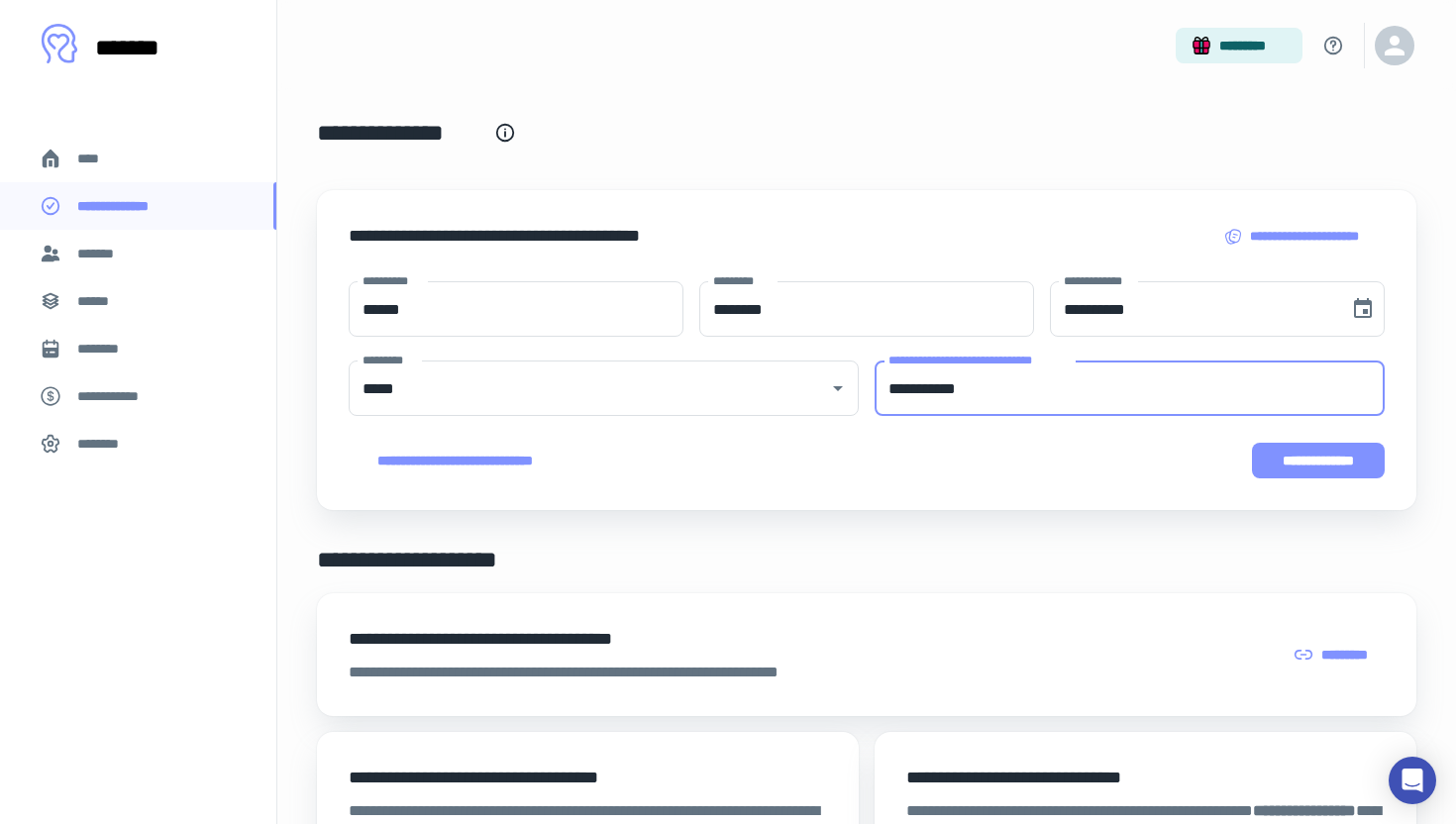 click on "**********" at bounding box center (1318, 461) 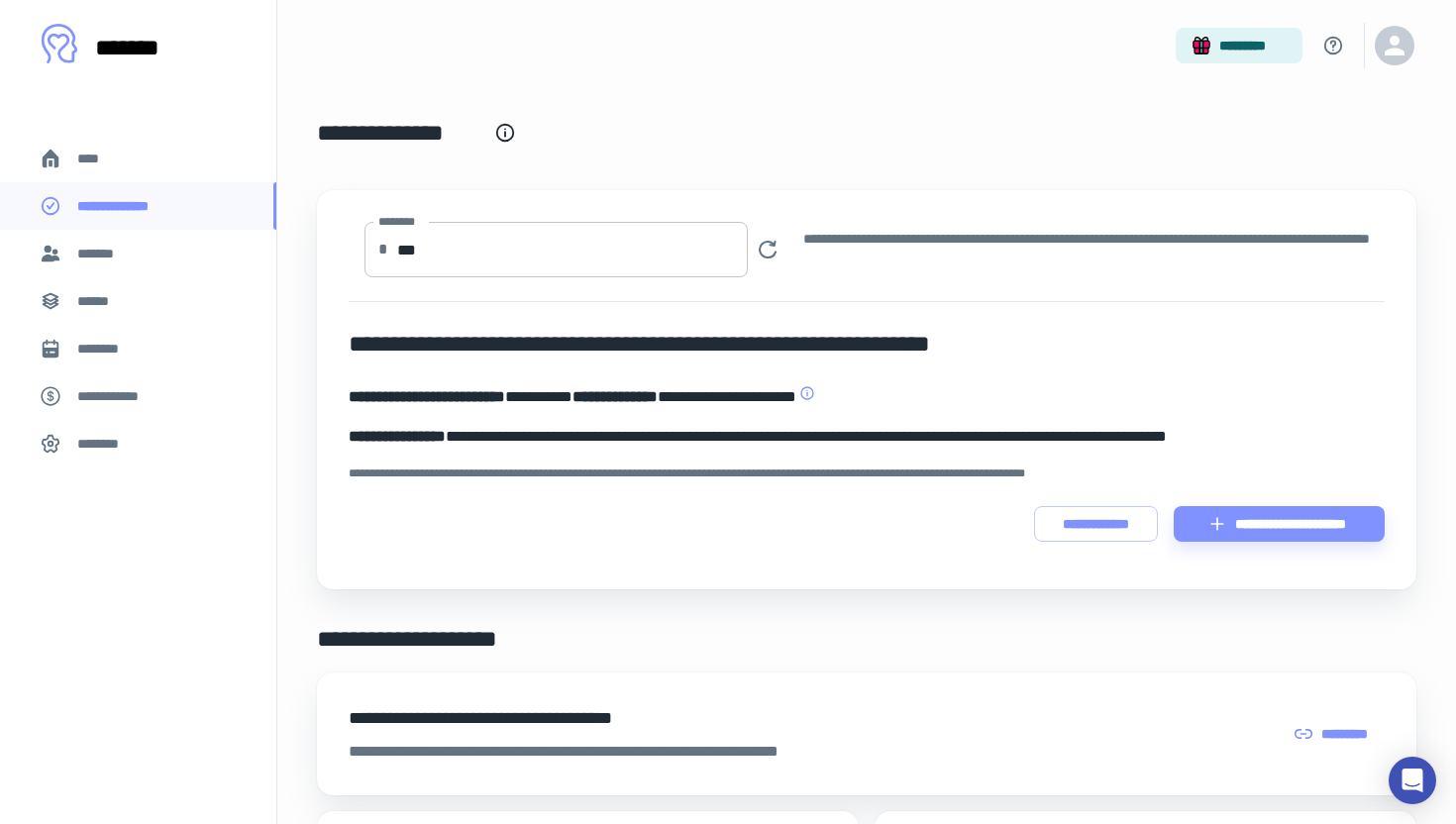click on "***" at bounding box center [572, 250] 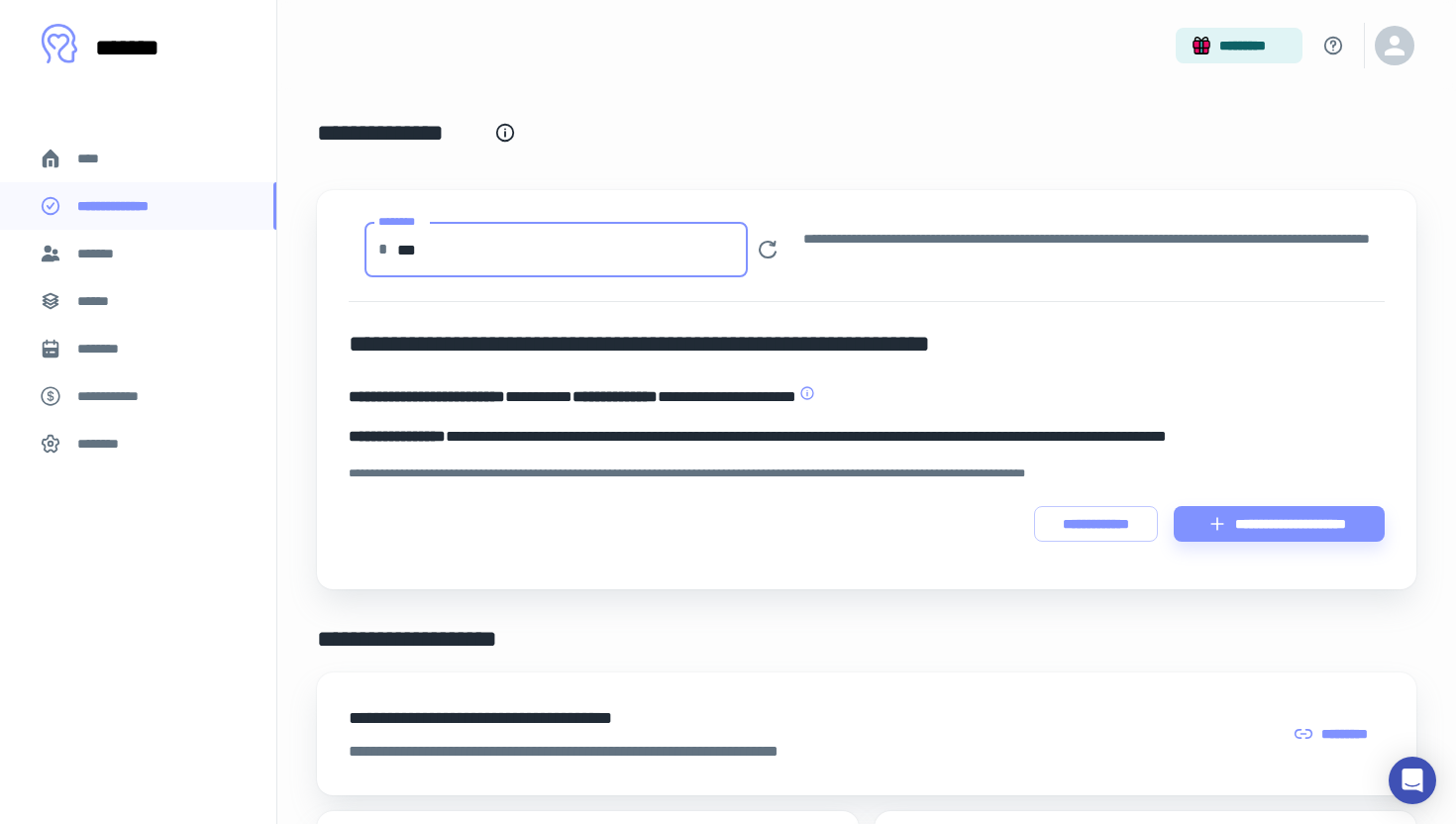 type on "***" 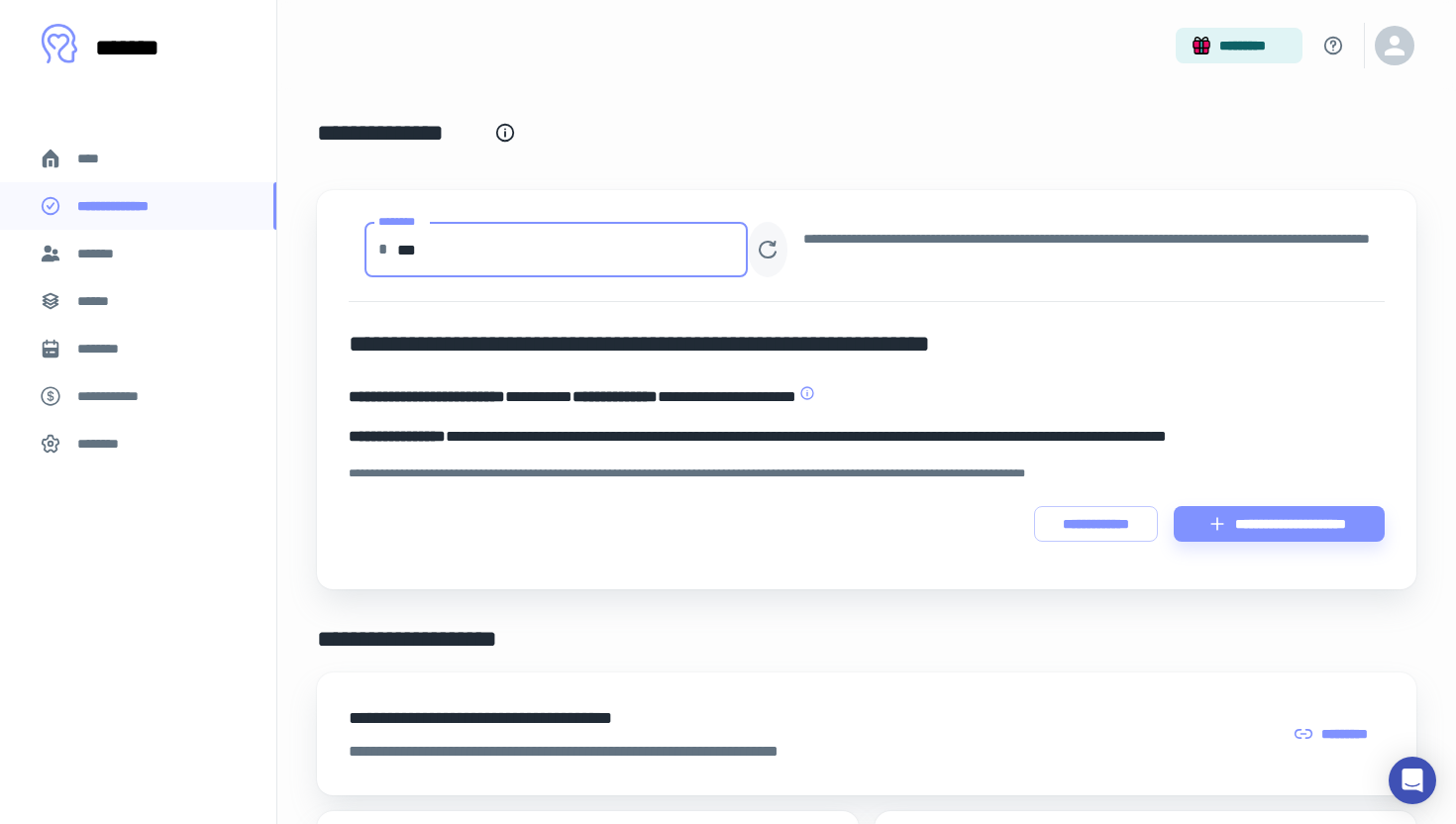 click 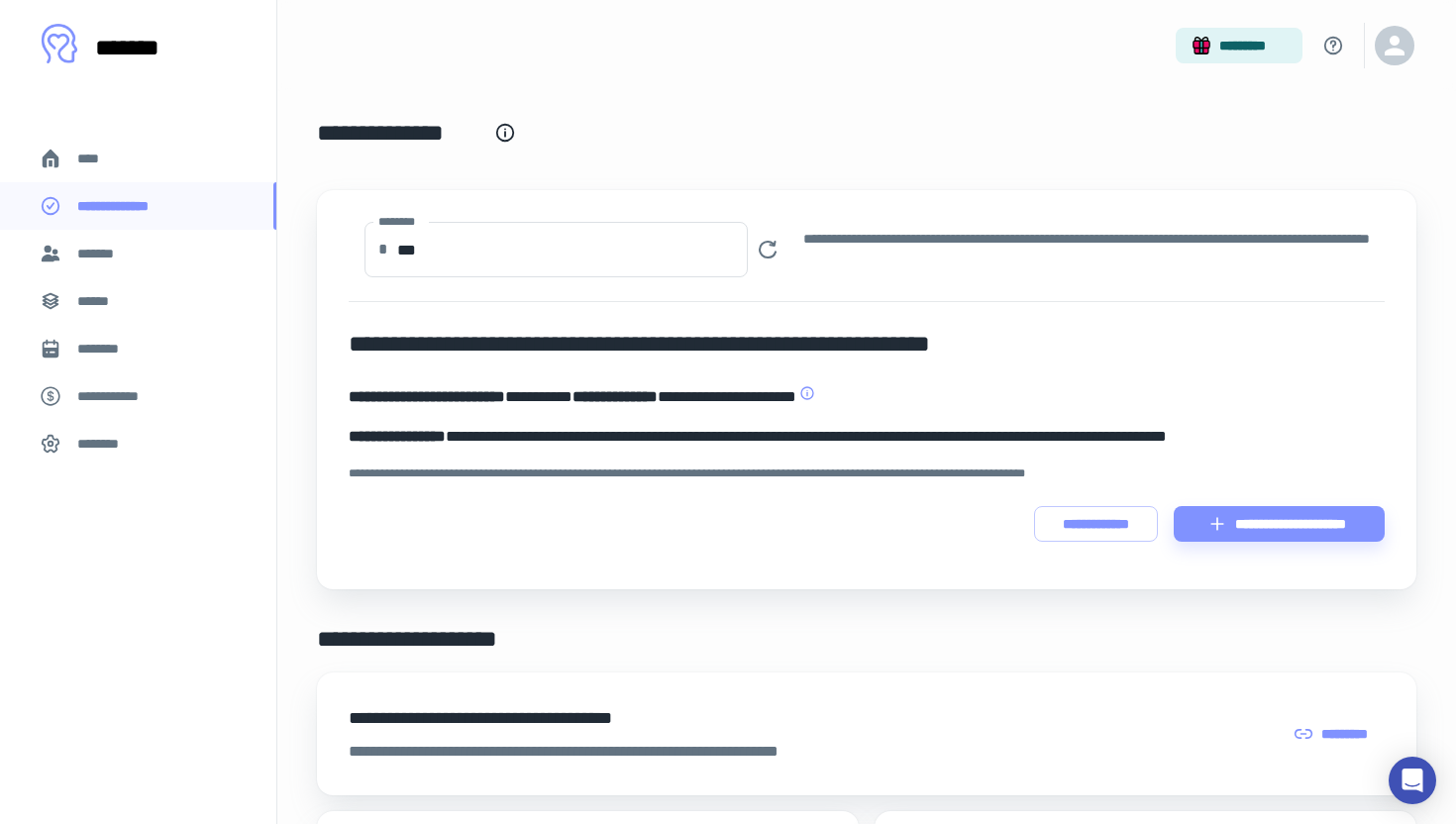 type 